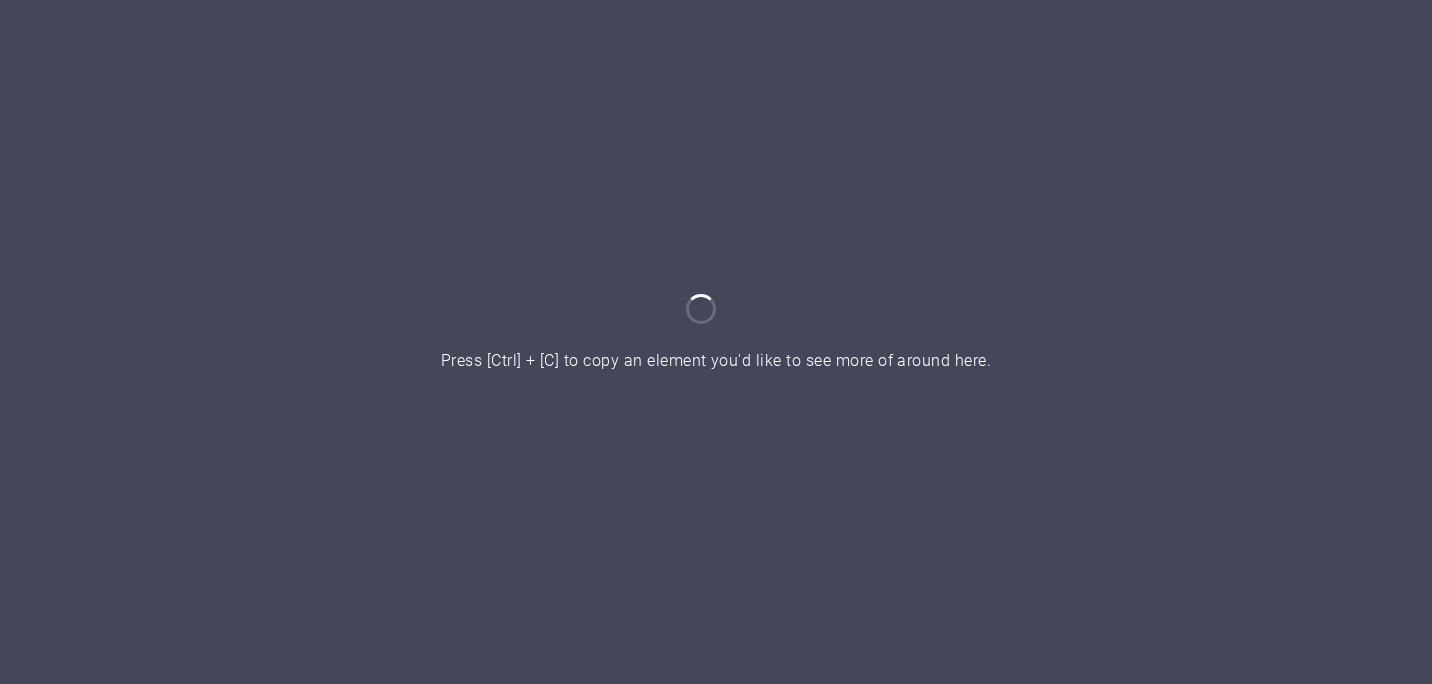 scroll, scrollTop: 0, scrollLeft: 0, axis: both 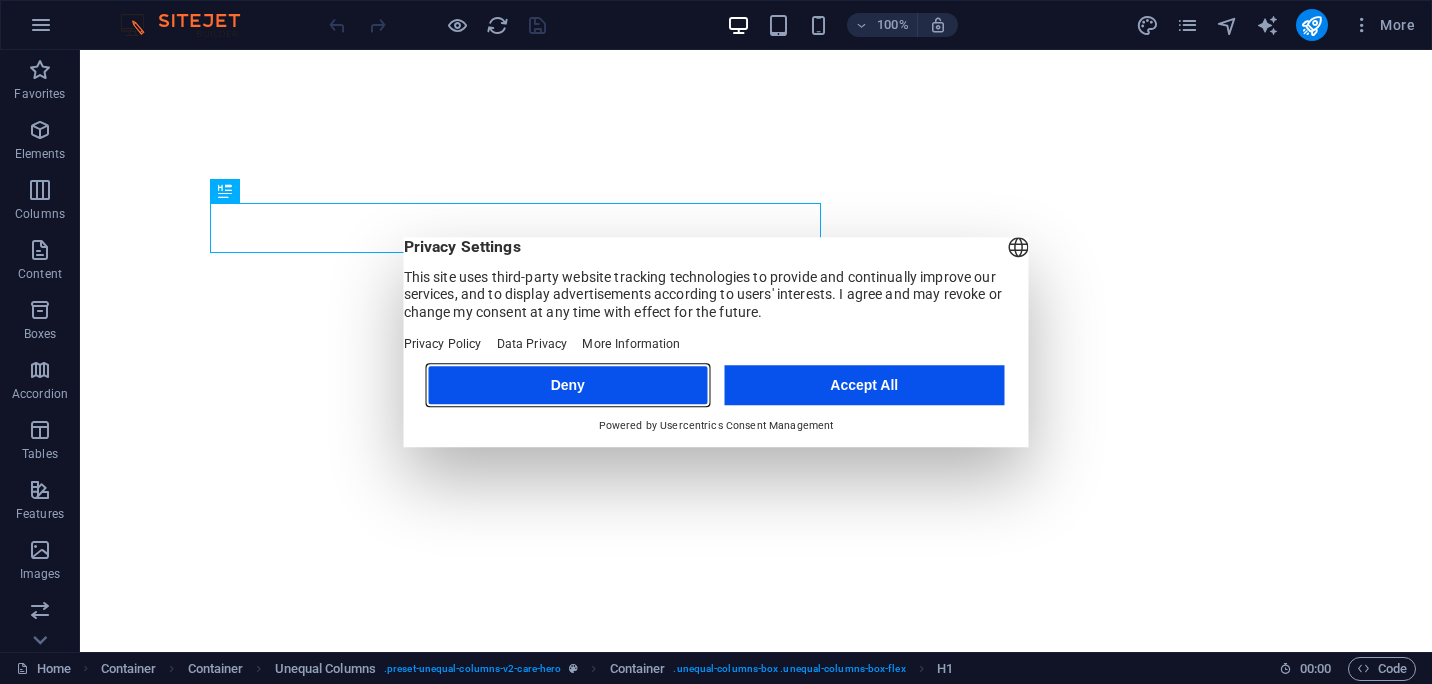 click on "Deny" at bounding box center [568, 385] 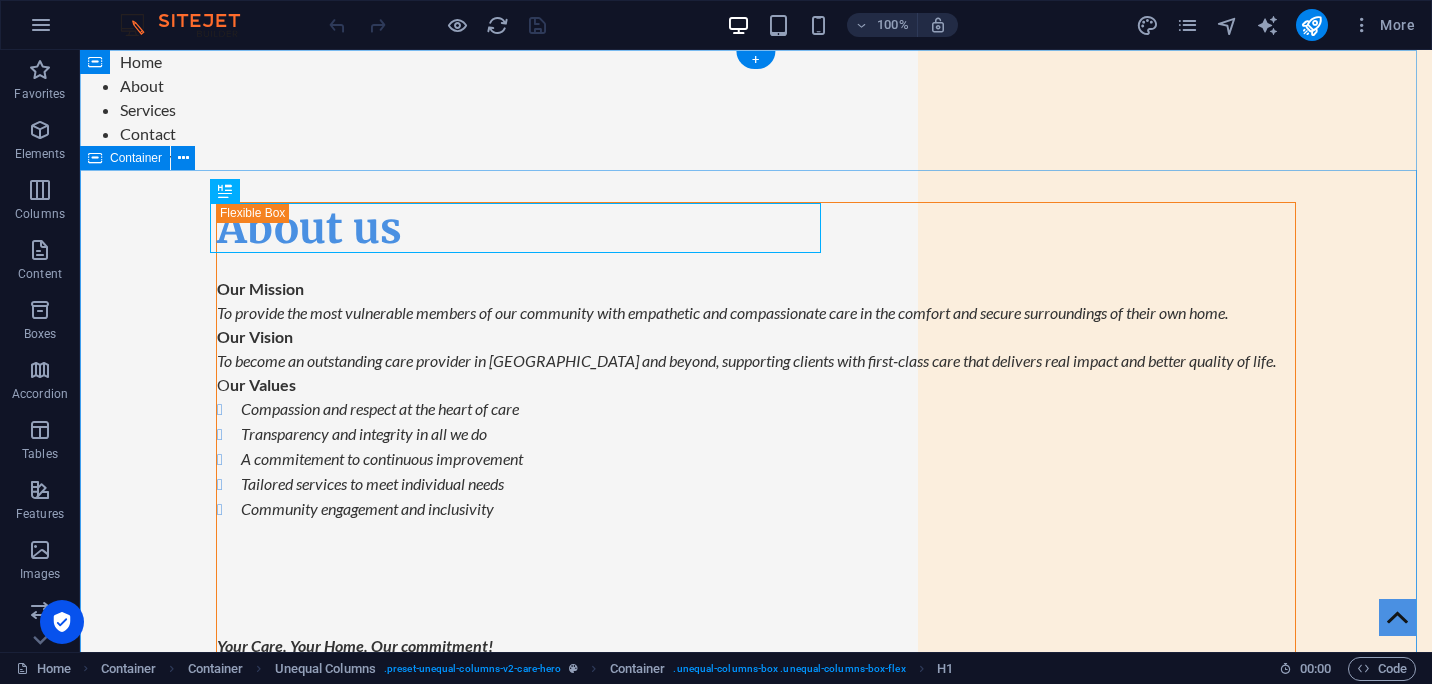 scroll, scrollTop: 0, scrollLeft: 0, axis: both 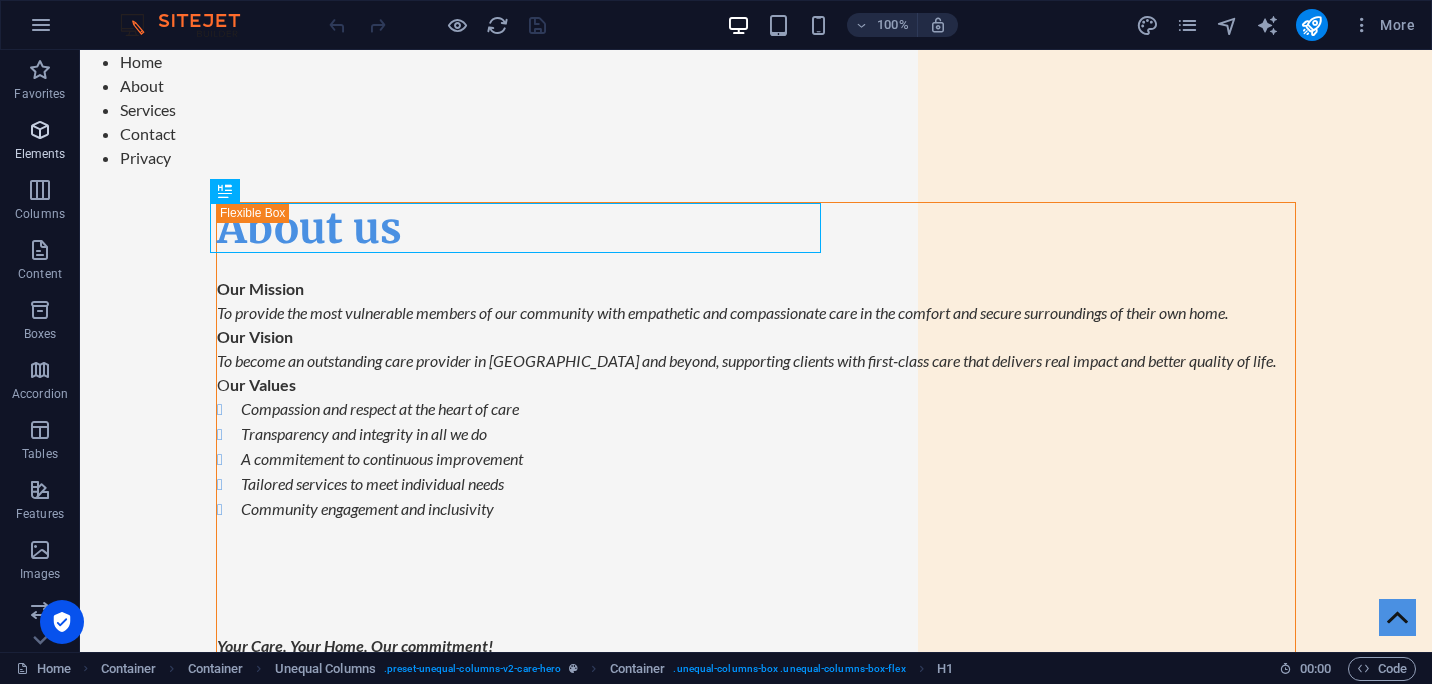 click on "Elements" at bounding box center (40, 142) 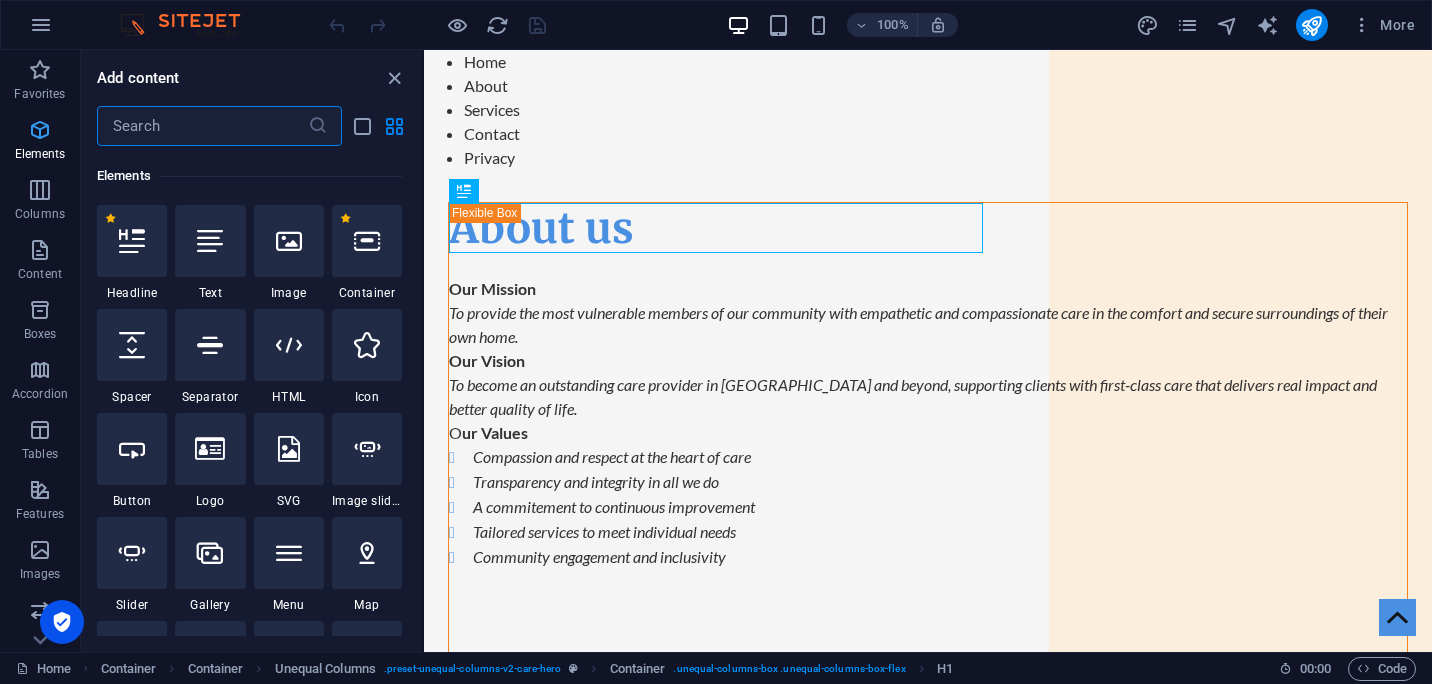 scroll, scrollTop: 213, scrollLeft: 0, axis: vertical 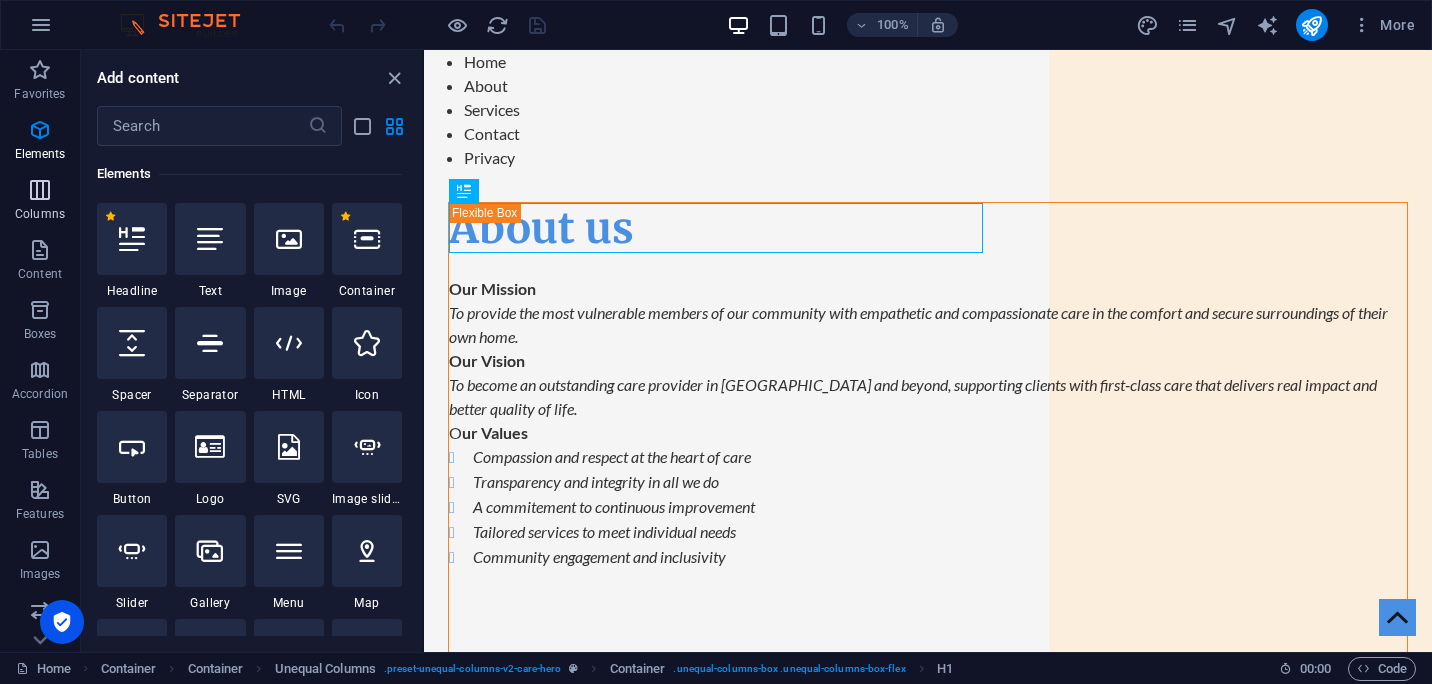 click at bounding box center [40, 190] 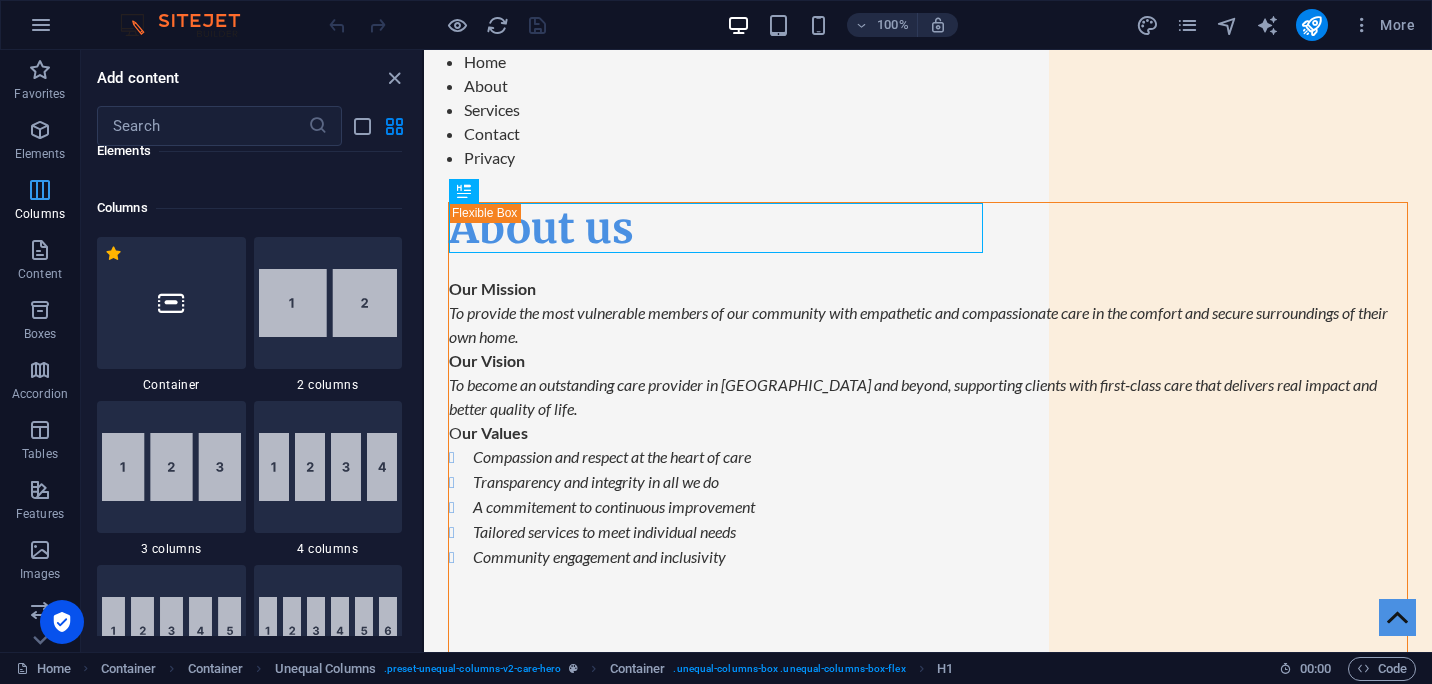 scroll, scrollTop: 990, scrollLeft: 0, axis: vertical 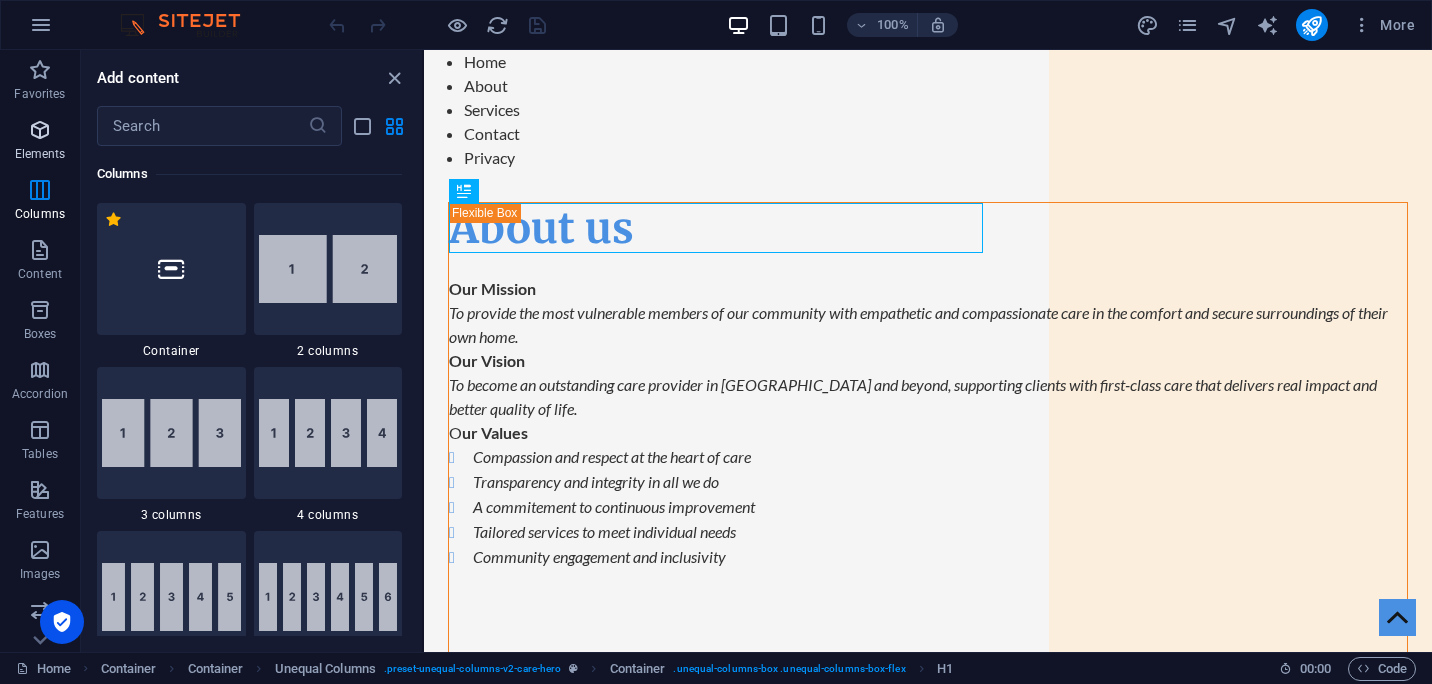 click on "Elements" at bounding box center [40, 142] 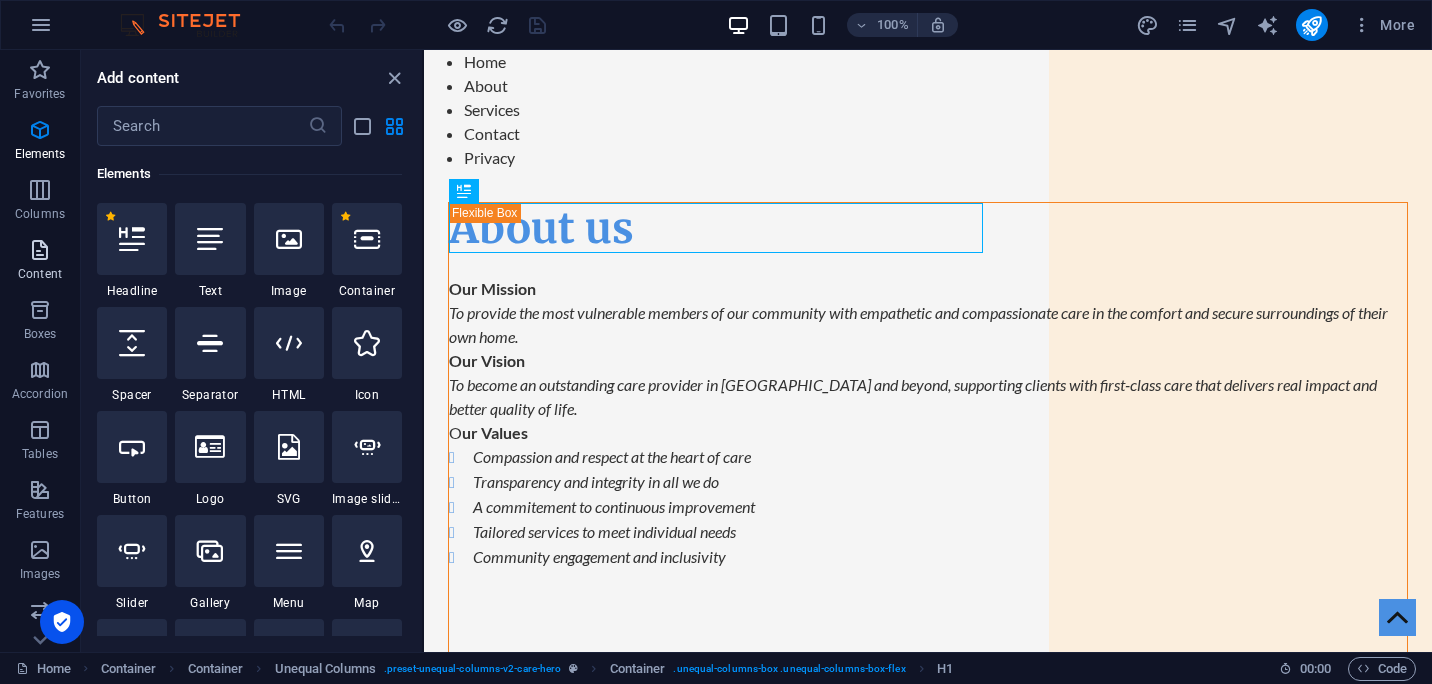 click at bounding box center (40, 250) 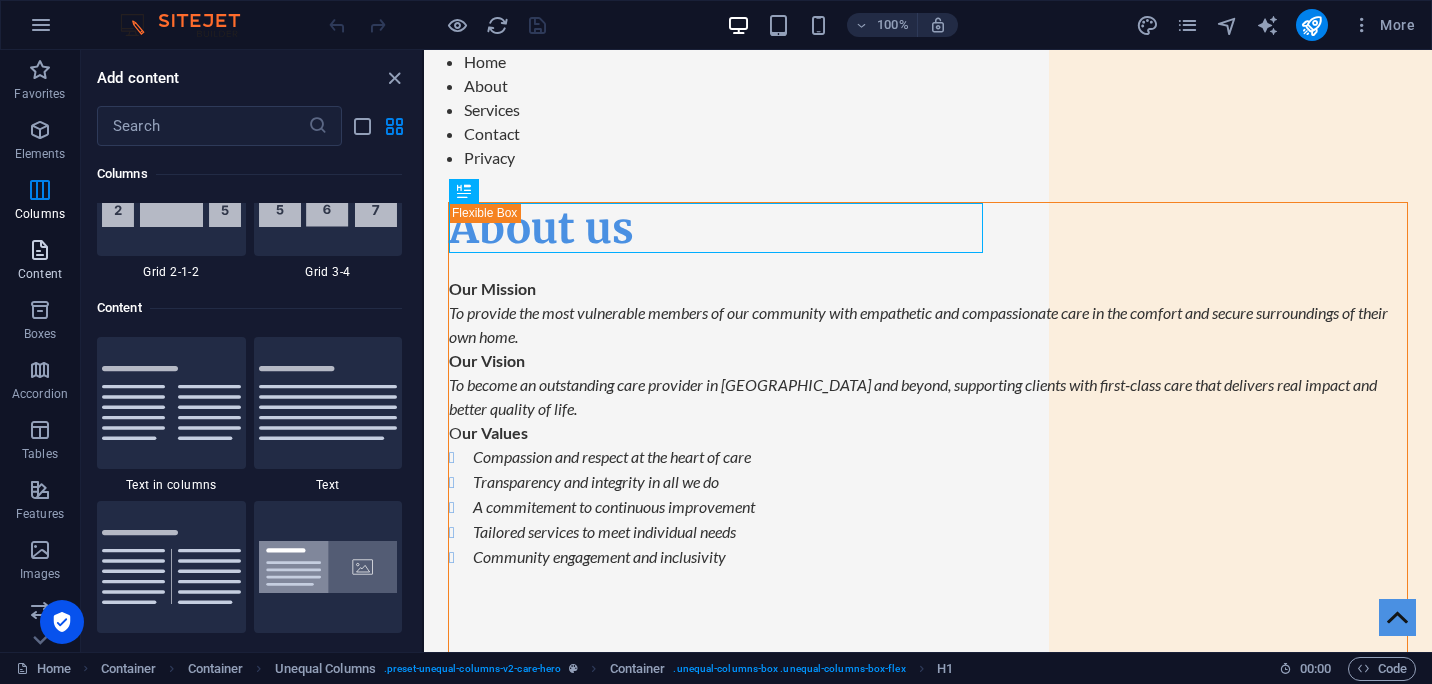 scroll, scrollTop: 3499, scrollLeft: 0, axis: vertical 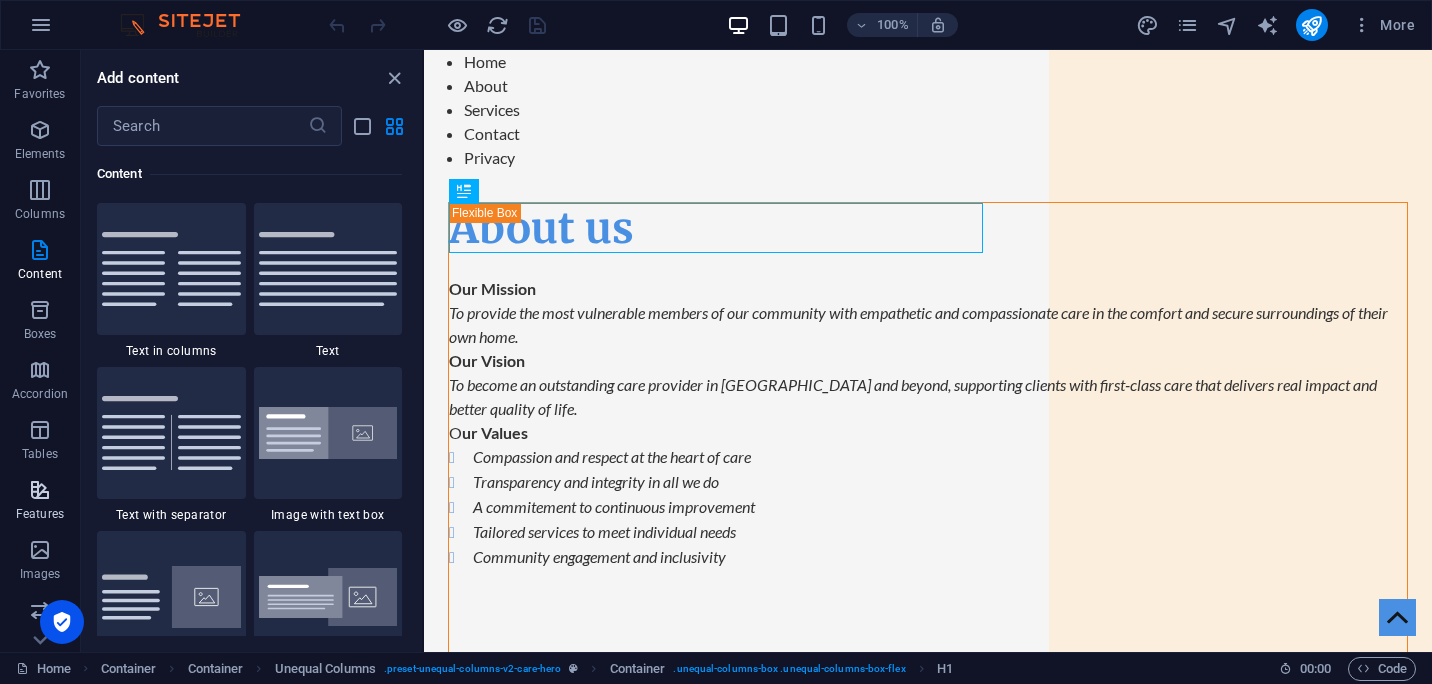 click on "Features" at bounding box center (40, 502) 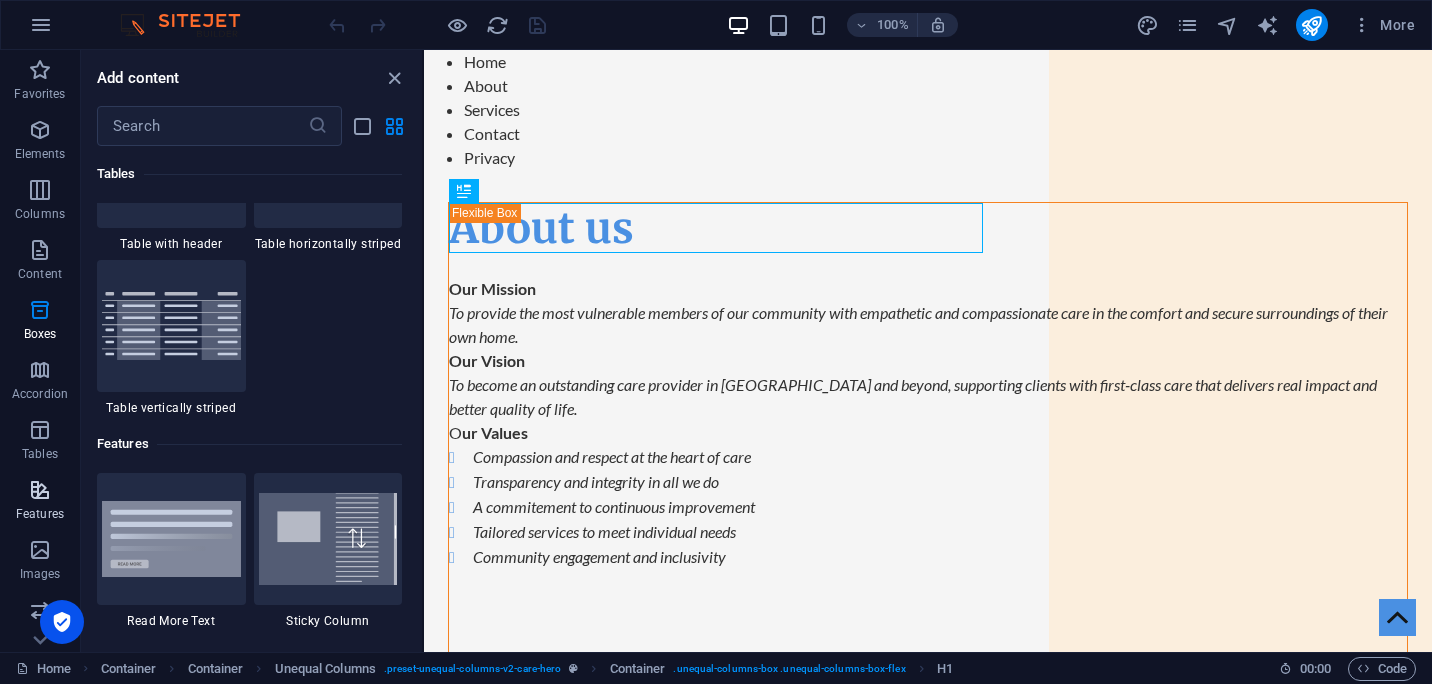 scroll, scrollTop: 7631, scrollLeft: 0, axis: vertical 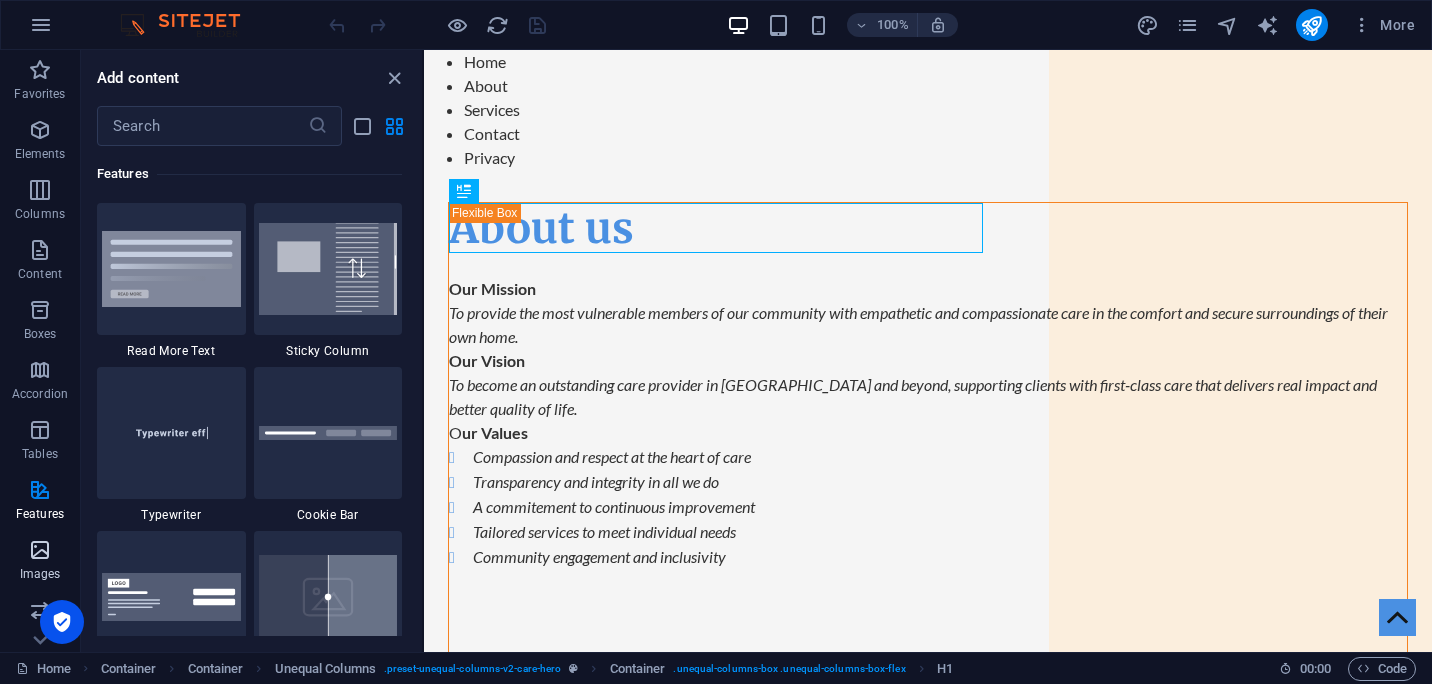 click at bounding box center (40, 550) 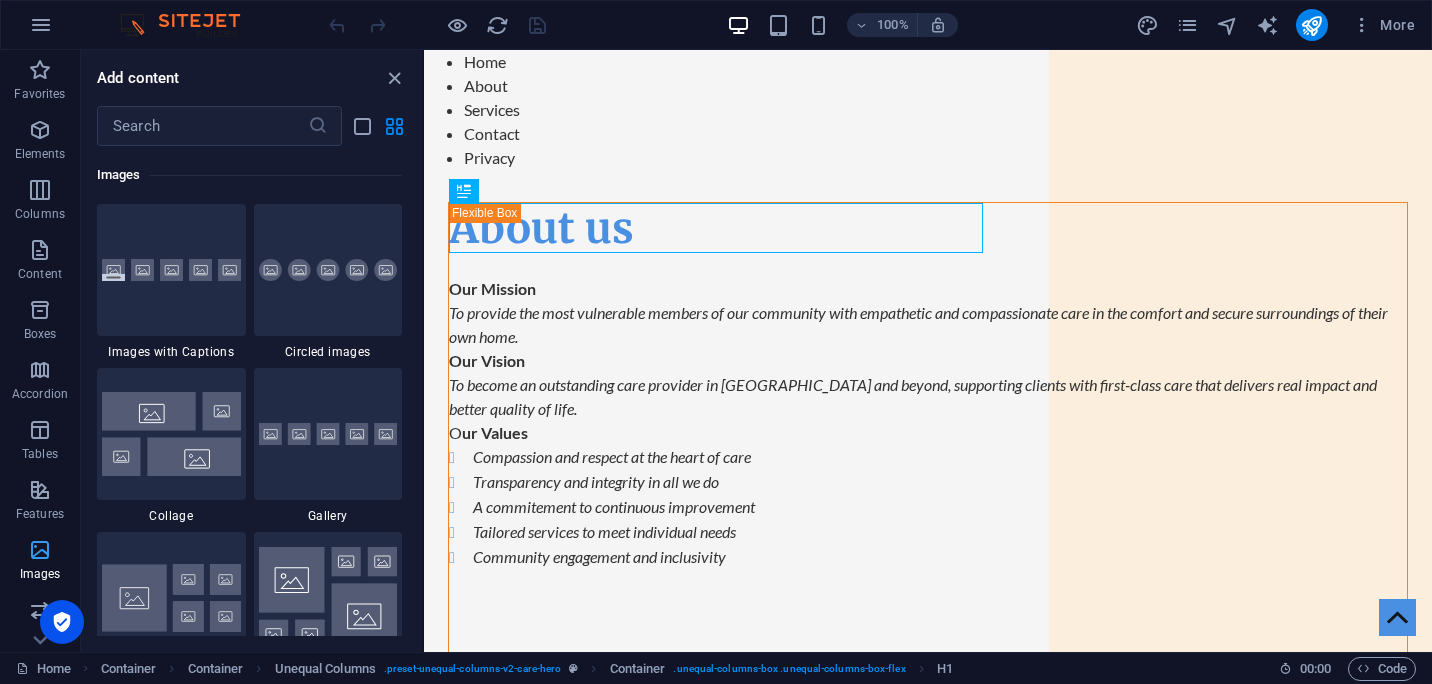 scroll, scrollTop: 9976, scrollLeft: 0, axis: vertical 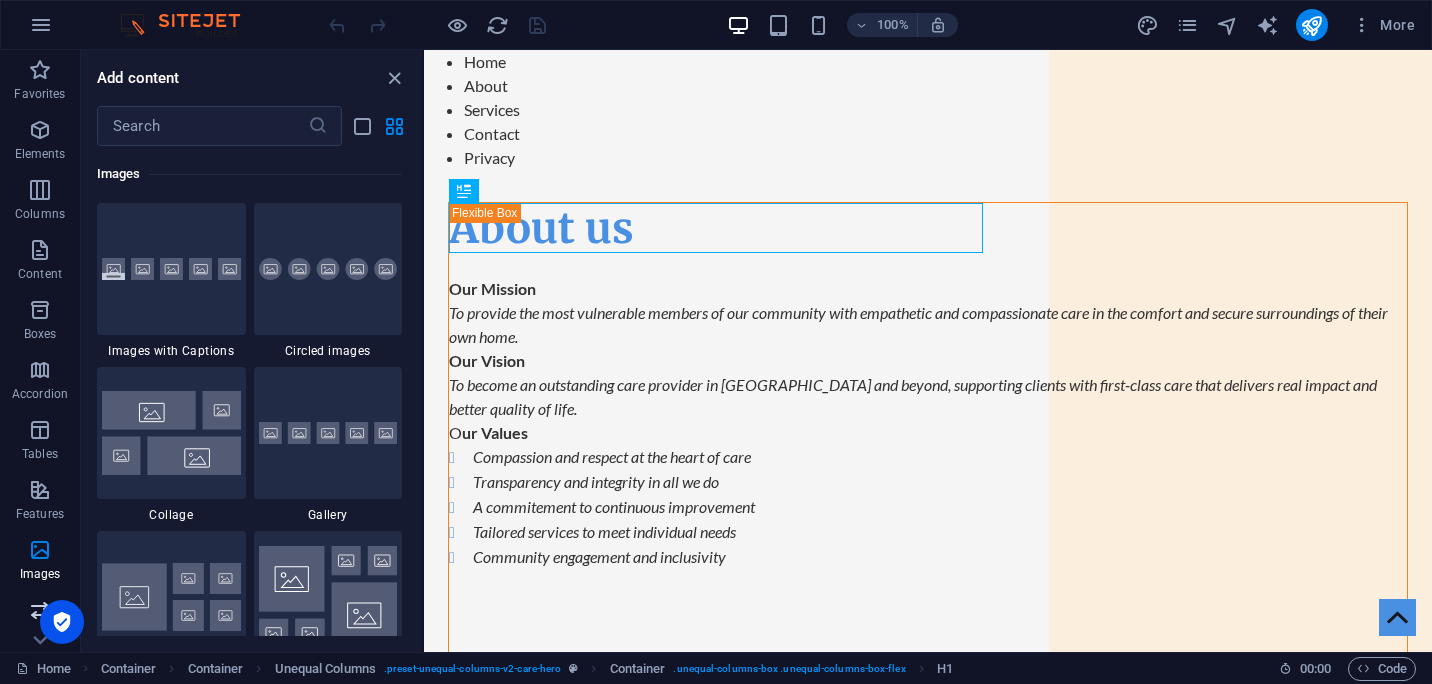 click at bounding box center (40, 610) 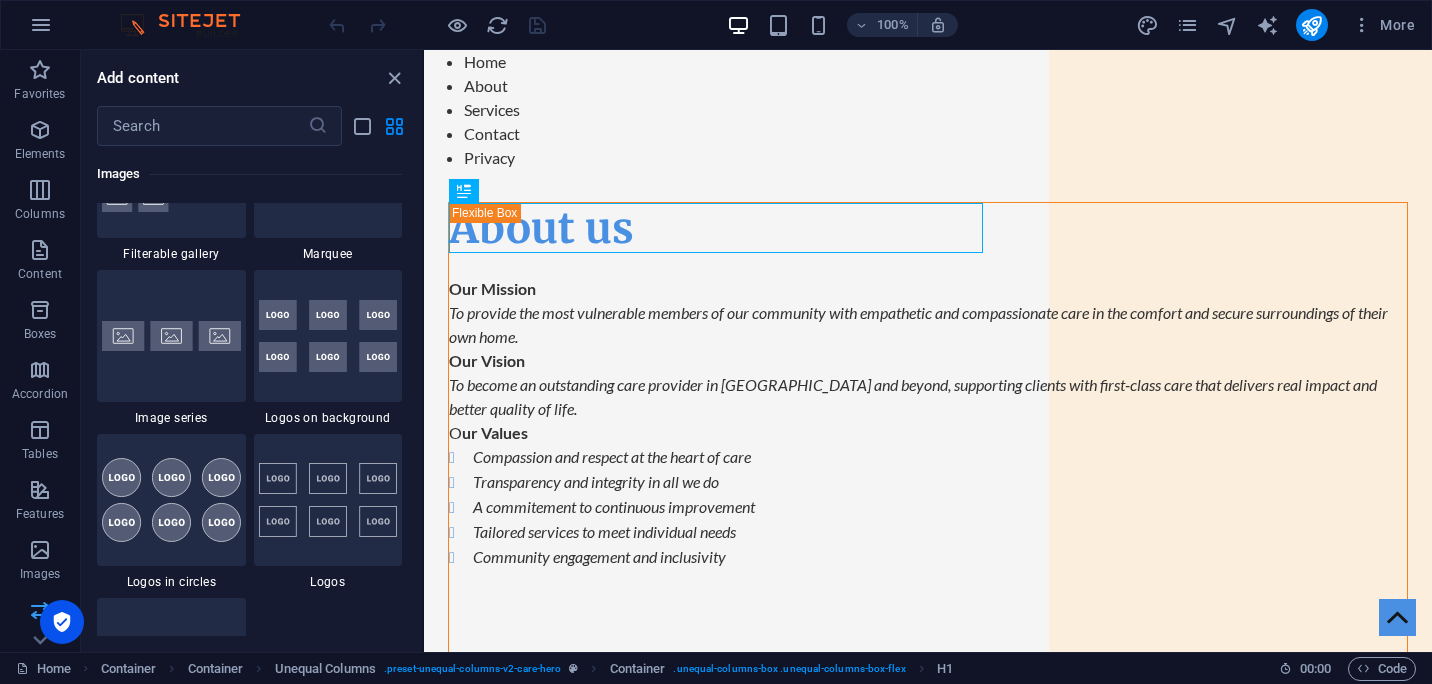 scroll, scrollTop: 11173, scrollLeft: 0, axis: vertical 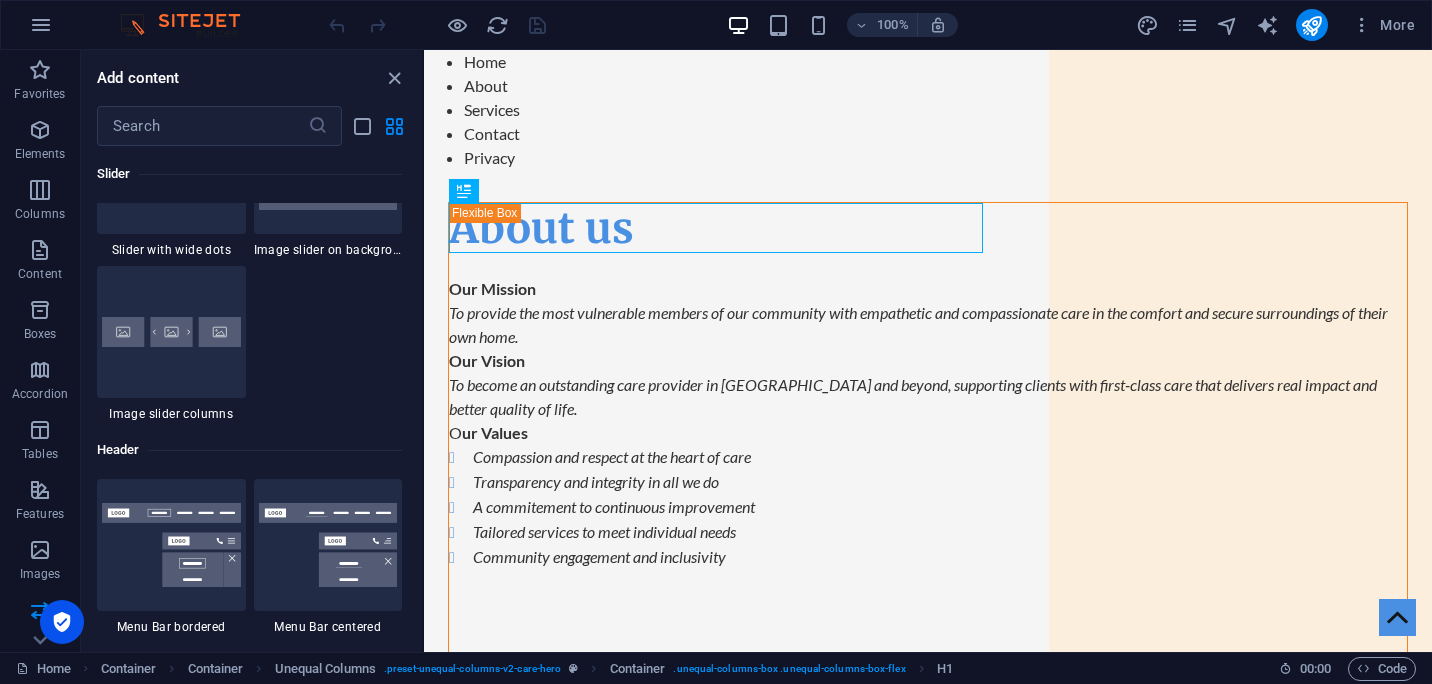 drag, startPoint x: 417, startPoint y: 447, endPoint x: 417, endPoint y: 471, distance: 24 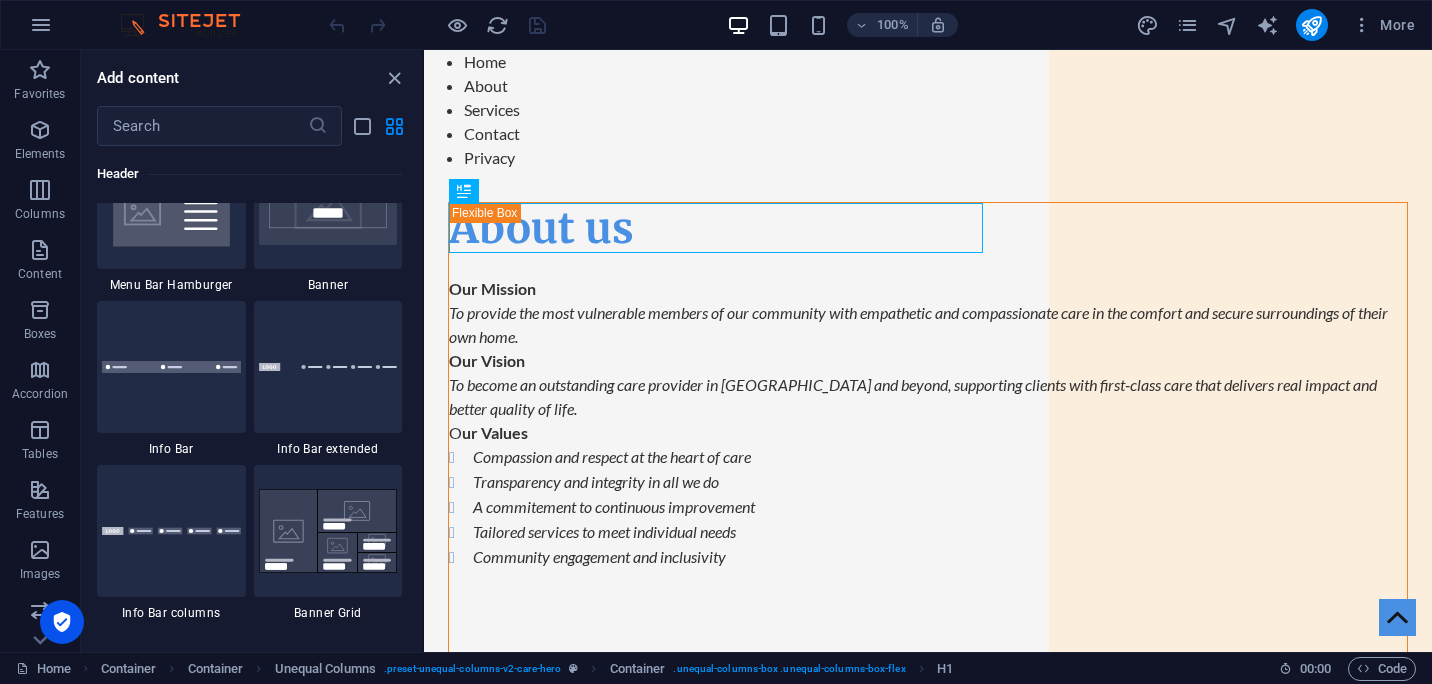 scroll, scrollTop: 12560, scrollLeft: 0, axis: vertical 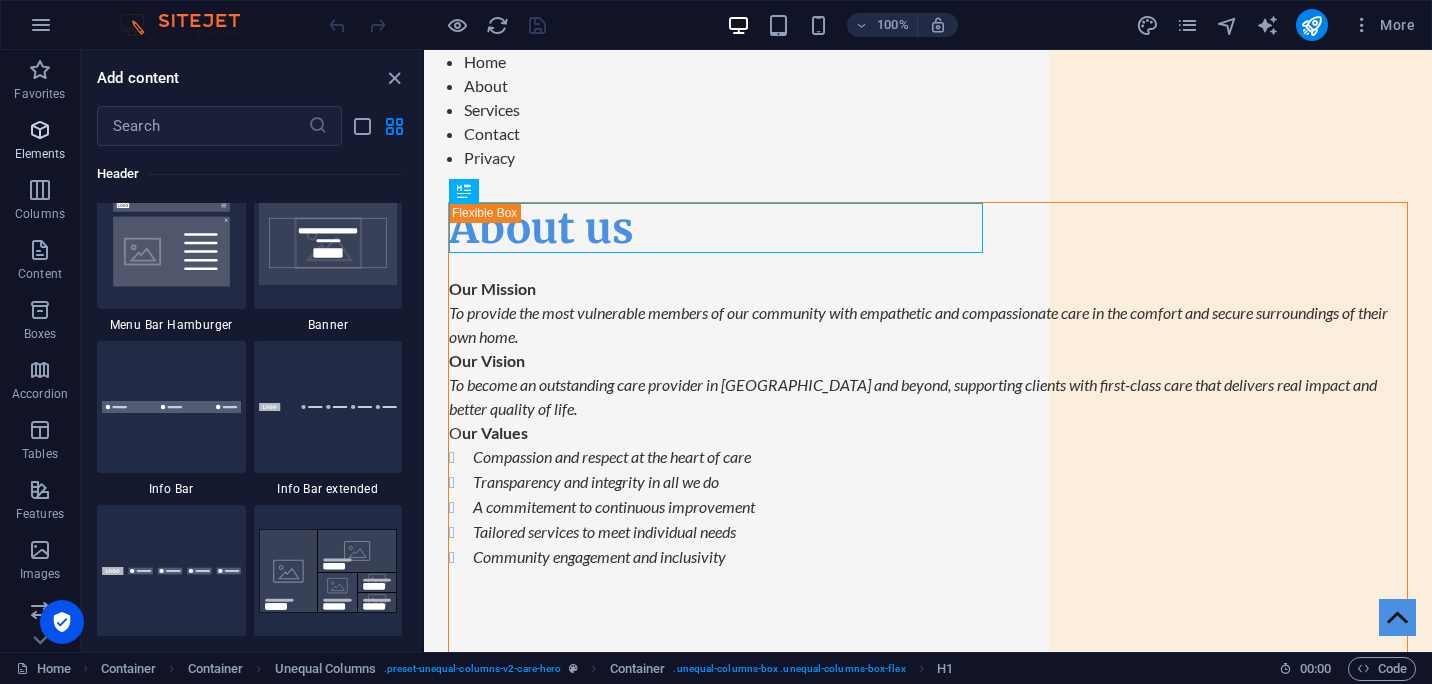 click at bounding box center (40, 130) 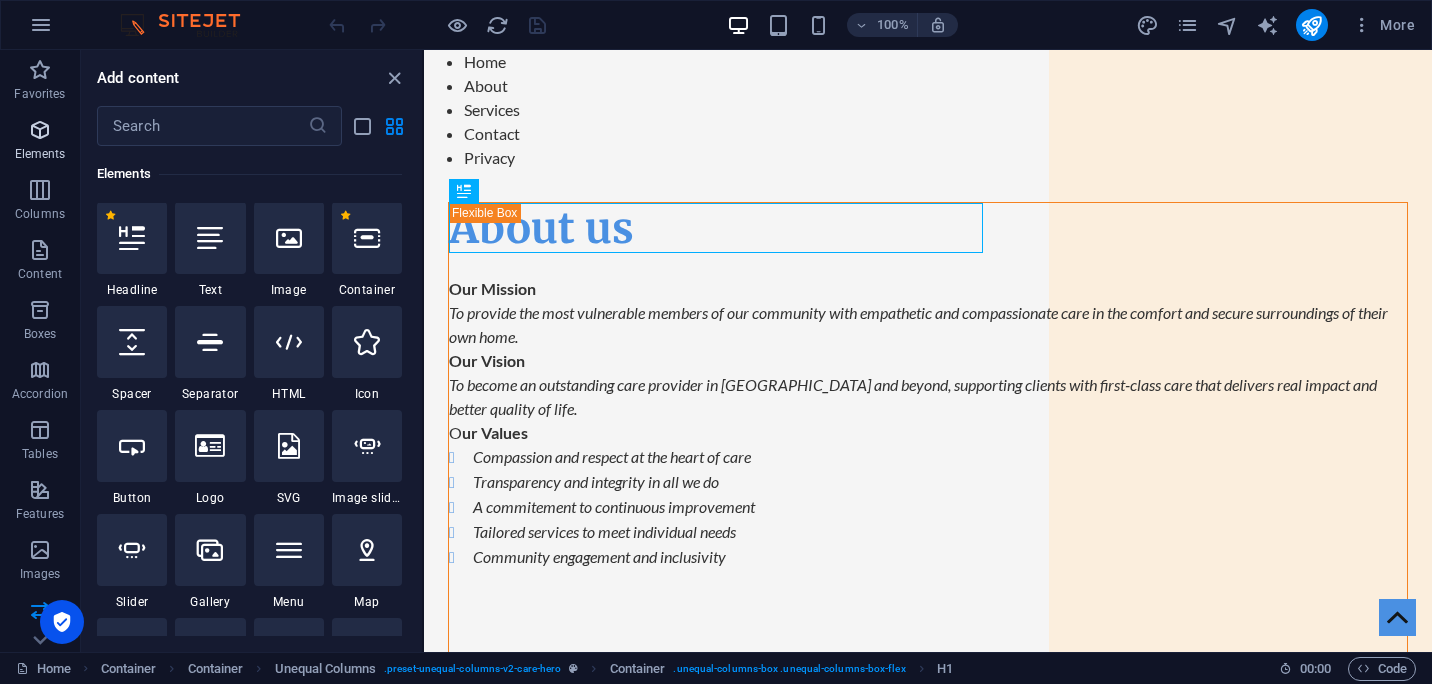 scroll, scrollTop: 213, scrollLeft: 0, axis: vertical 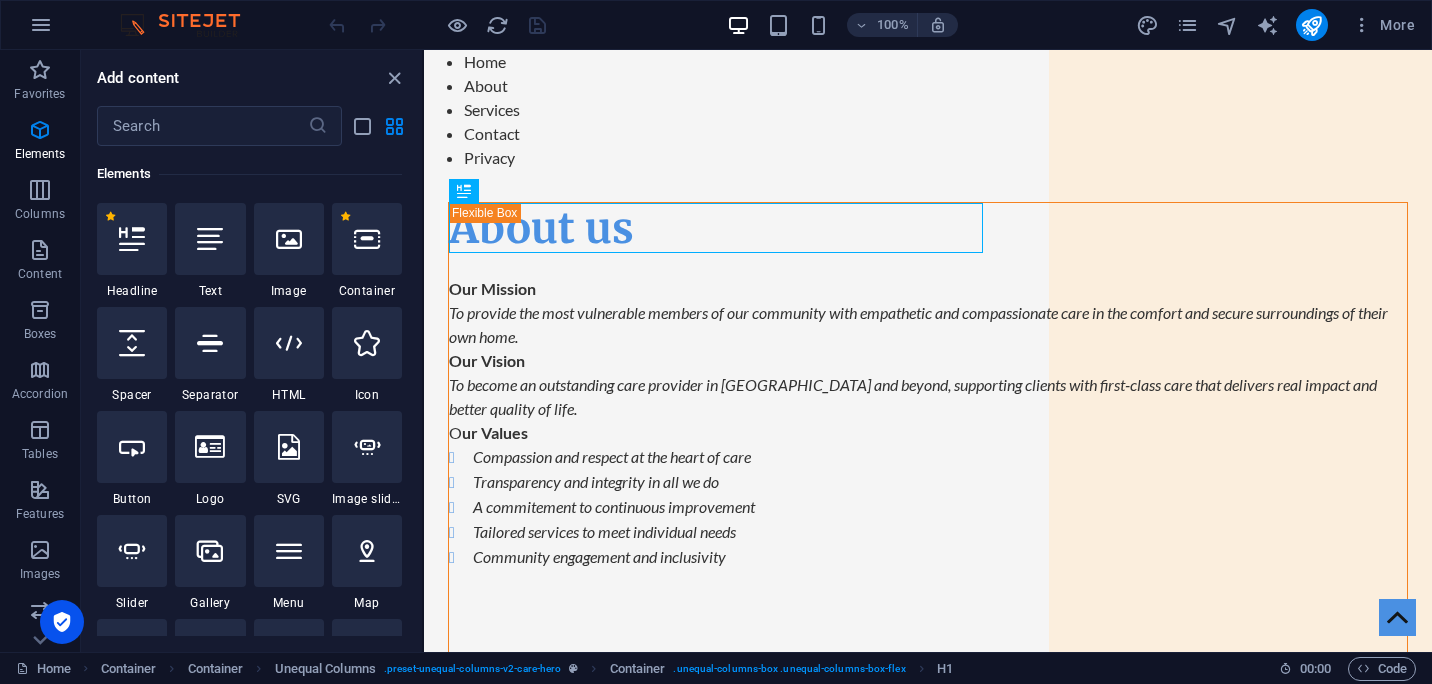 drag, startPoint x: 417, startPoint y: 157, endPoint x: 419, endPoint y: 167, distance: 10.198039 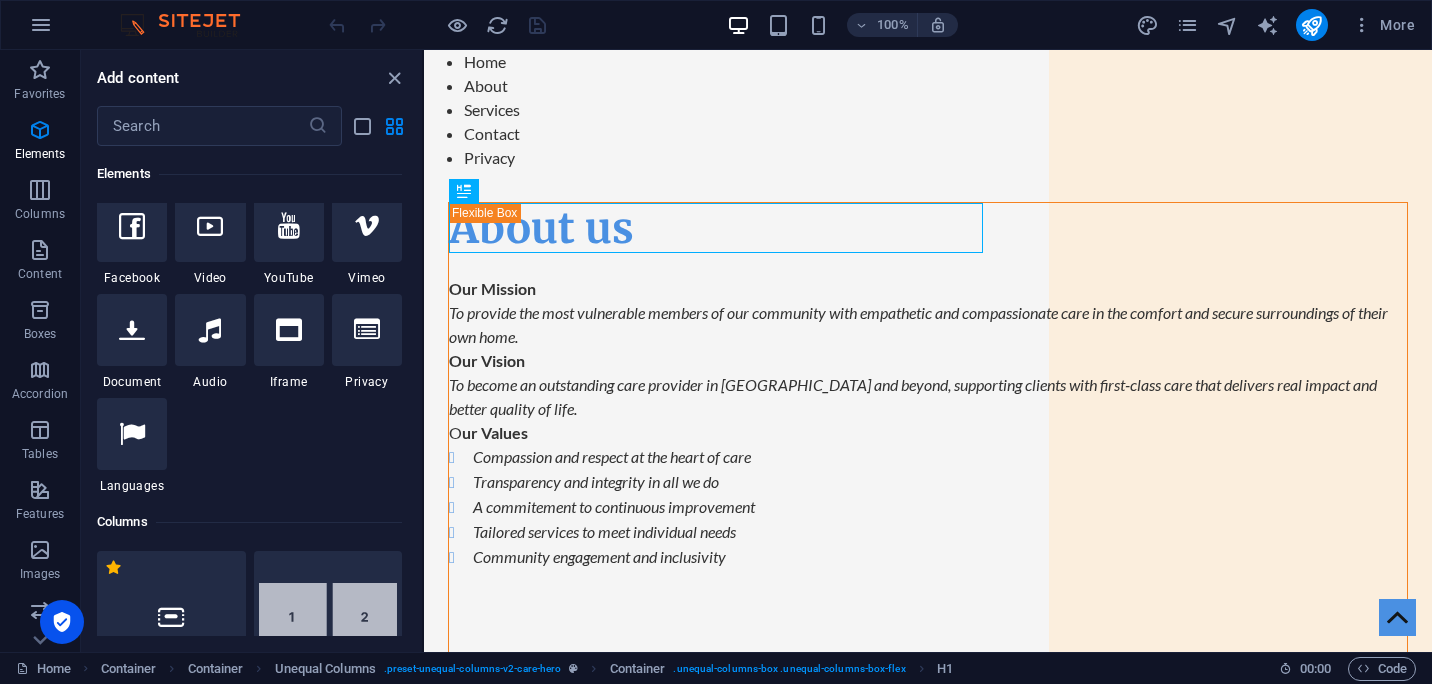 click on "Favorites 1 Star Headline 1 Star Container Elements 1 Star Headline 1 Star Text 1 Star Image 1 Star Container 1 Star Spacer 1 Star Separator 1 Star HTML 1 Star Icon 1 Star Button 1 Star Logo 1 Star SVG 1 Star Image slider 1 Star Slider 1 Star Gallery 1 Star Menu 1 Star Map 1 Star Facebook 1 Star Video 1 Star YouTube 1 Star Vimeo 1 Star Document 1 Star Audio 1 Star Iframe 1 Star Privacy 1 Star Languages Columns 1 Star Container 1 Star 2 columns 1 Star 3 columns 1 Star 4 columns 1 Star 5 columns 1 Star 6 columns 1 Star 40-60 1 Star 20-80 1 Star 80-20 1 Star 30-70 1 Star 70-30 1 Star Unequal Columns 1 Star 25-25-50 1 Star 25-50-25 1 Star 50-25-25 1 Star 20-60-20 1 Star [PHONE_NUMBER] 1 Star [PHONE_NUMBER] 1 Star Grid 2-1 1 Star Grid 1-2 1 Star Grid 3-1 1 Star Grid 1-3 1 Star Grid 4-1 1 Star Grid 1-4 1 Star Grid 1-2-1 1 Star Grid 1-1-2 1 Star Grid 2h-2v 1 Star Grid 2v-2h 1 Star Grid 2-1-2 1 Star Grid 3-4 Content 1 Star Text in columns 1 Star Text 1 Star Text with separator 1 Star Image with text box 1 Star 1 Star Boxes" at bounding box center [251, 391] 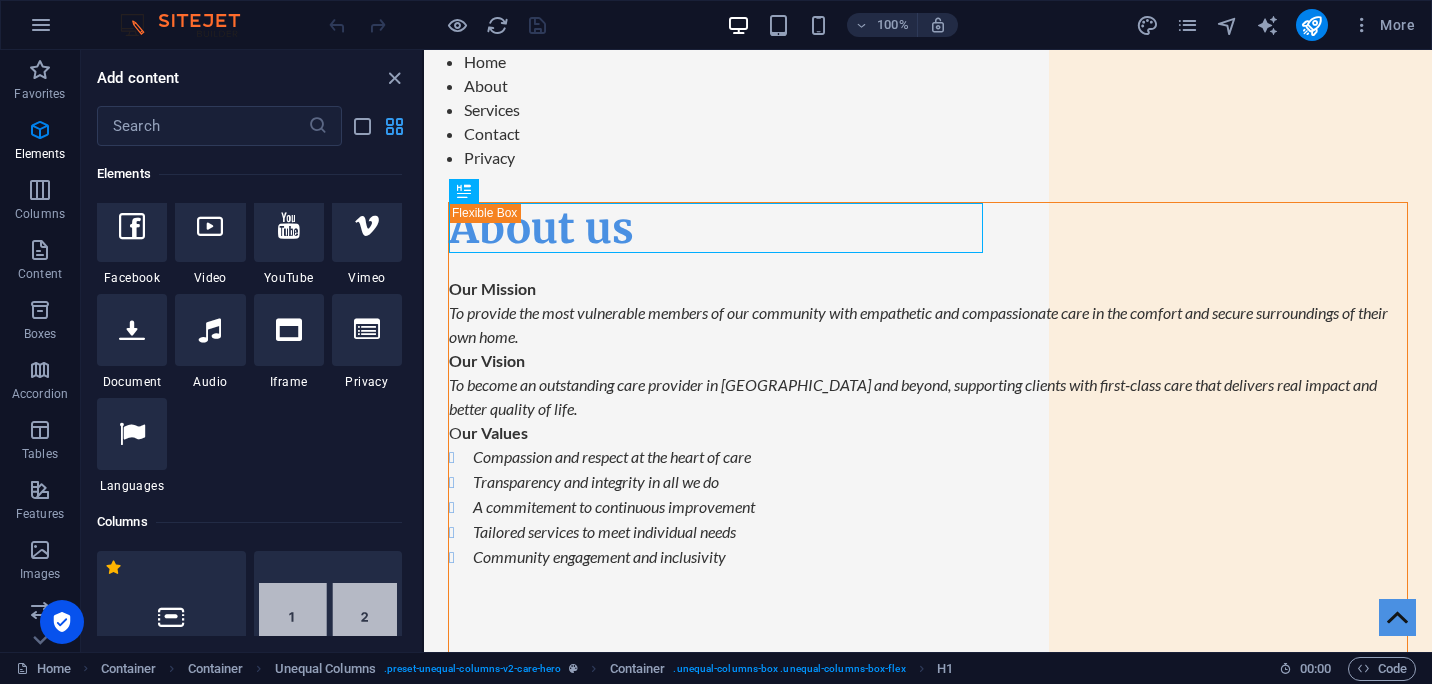 click at bounding box center (394, 126) 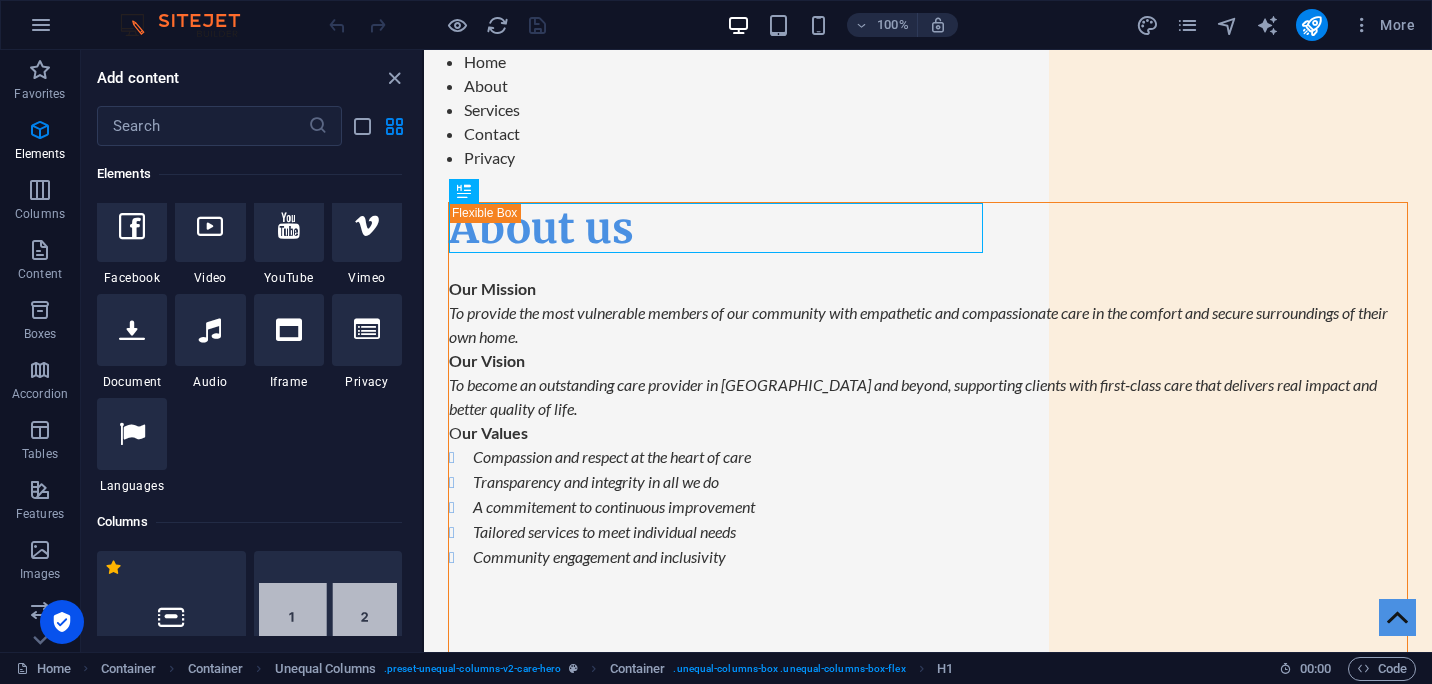 drag, startPoint x: 417, startPoint y: 167, endPoint x: 419, endPoint y: 178, distance: 11.18034 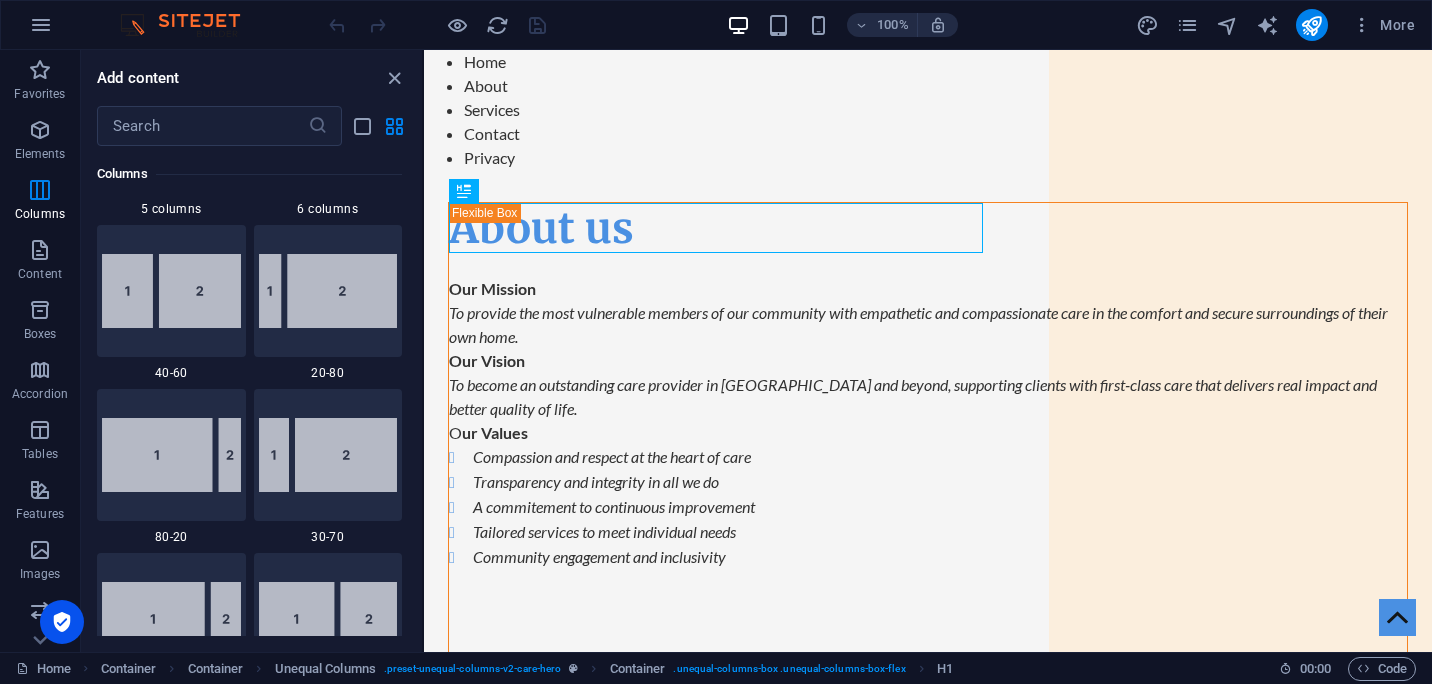 scroll, scrollTop: 1700, scrollLeft: 0, axis: vertical 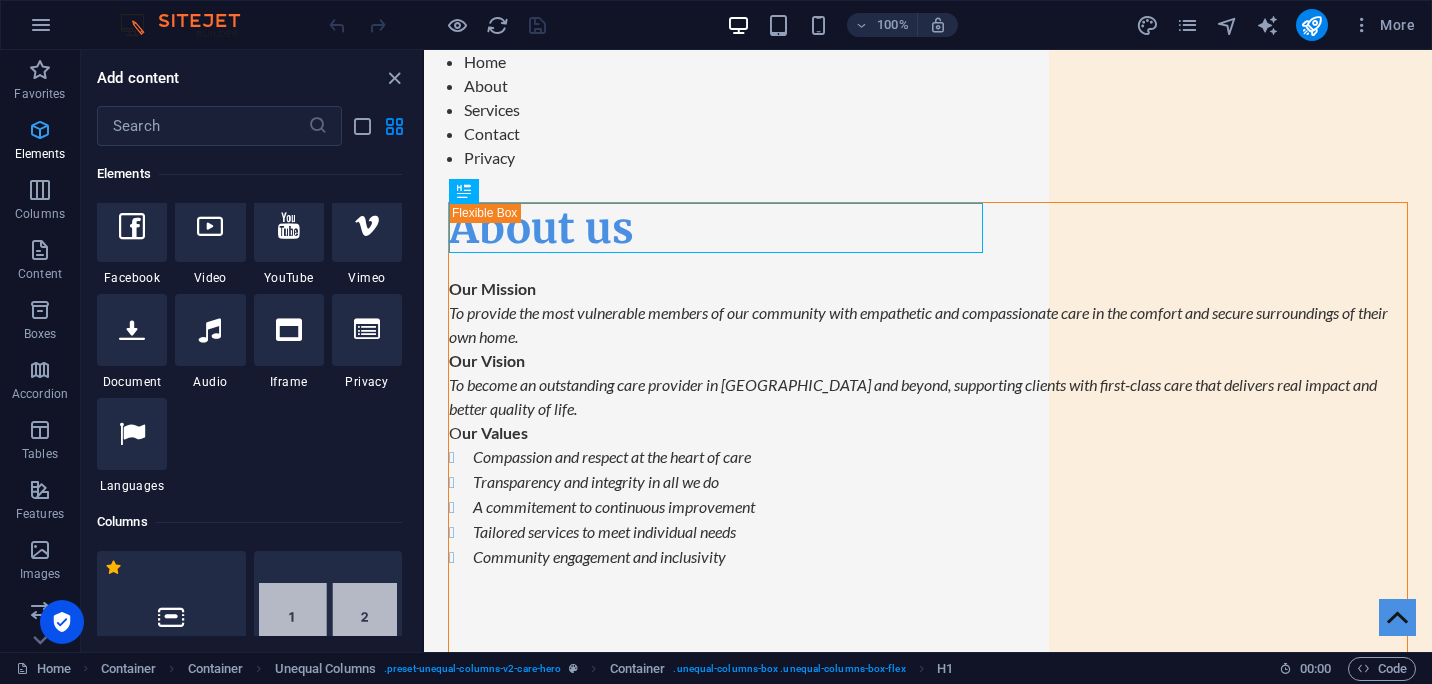 click at bounding box center [40, 130] 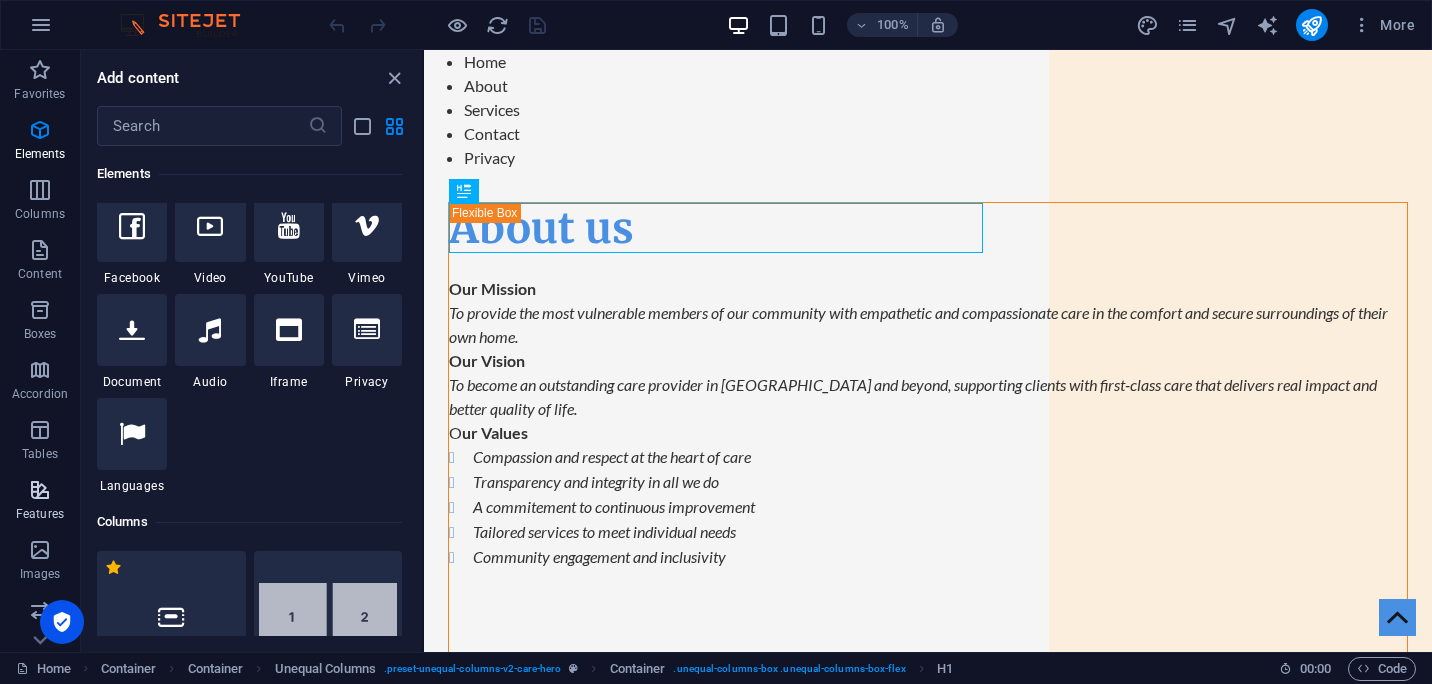click at bounding box center (40, 490) 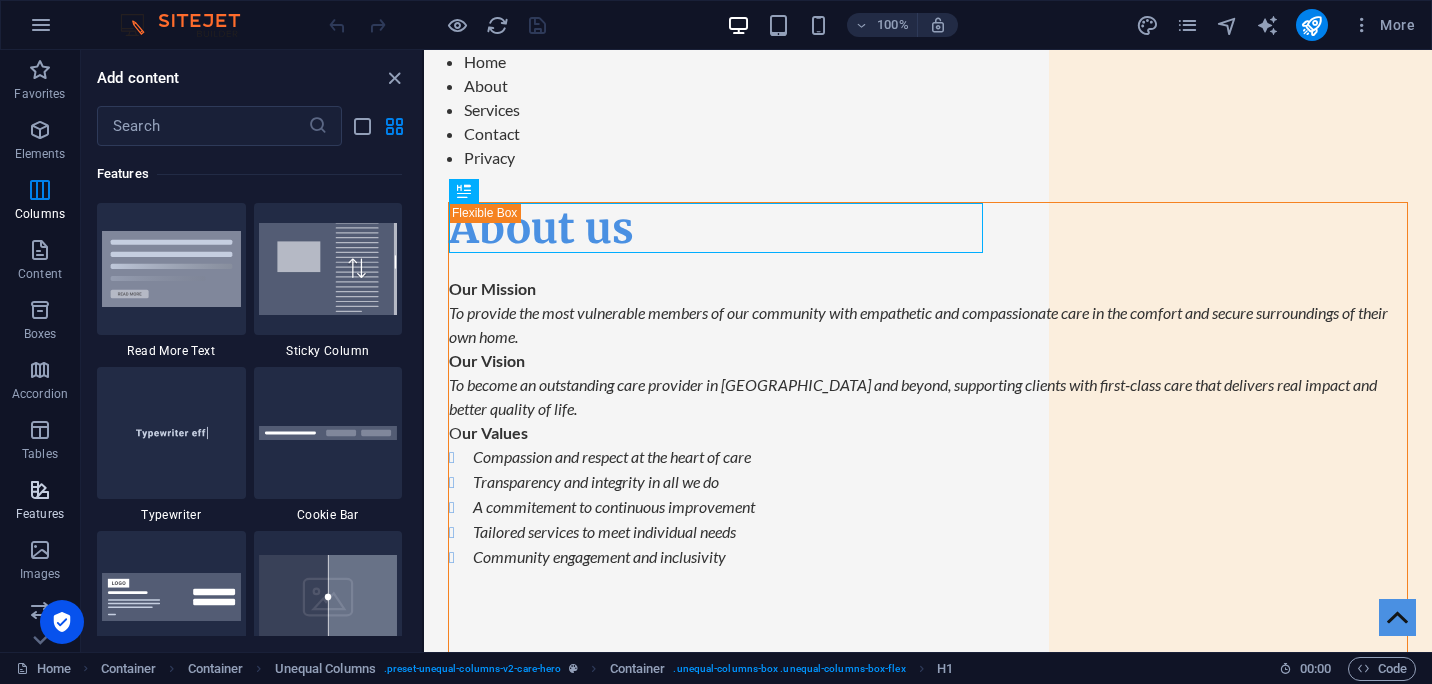 scroll, scrollTop: 7631, scrollLeft: 0, axis: vertical 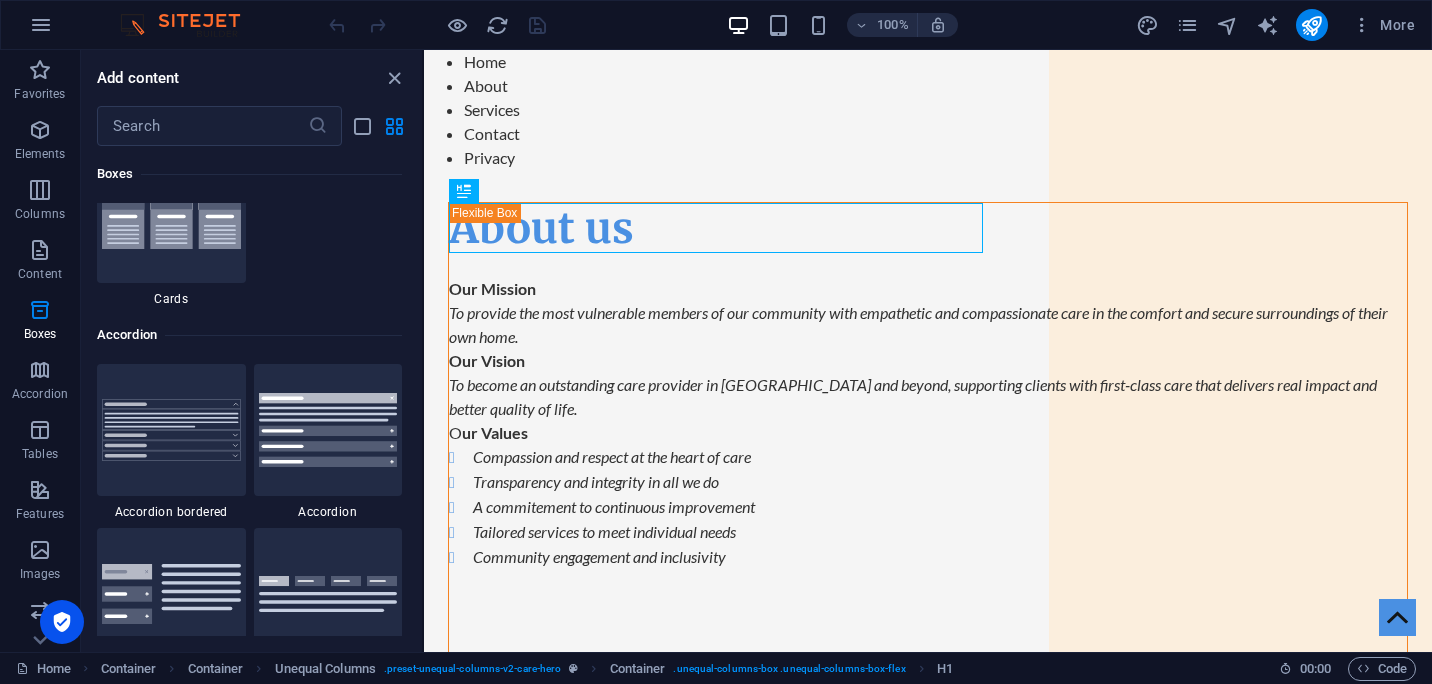 drag, startPoint x: 419, startPoint y: 345, endPoint x: 1, endPoint y: 256, distance: 427.36987 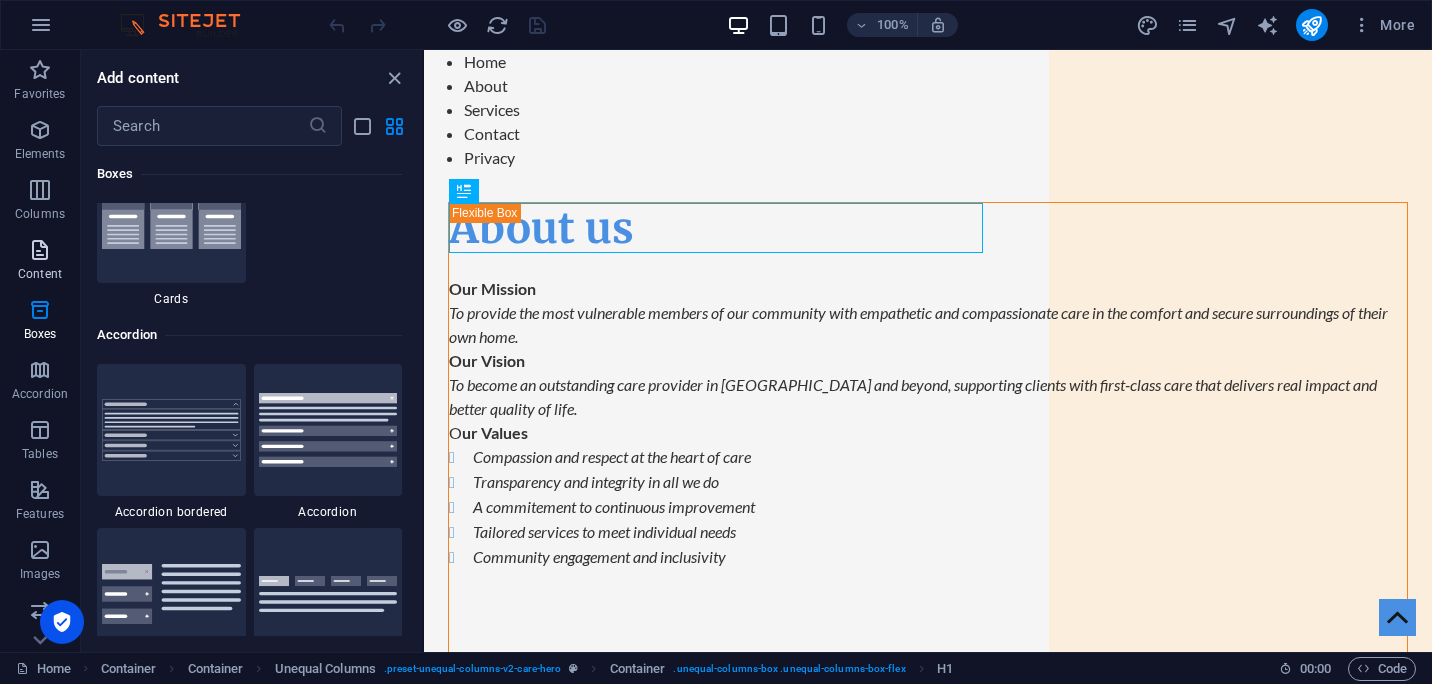 click at bounding box center [40, 250] 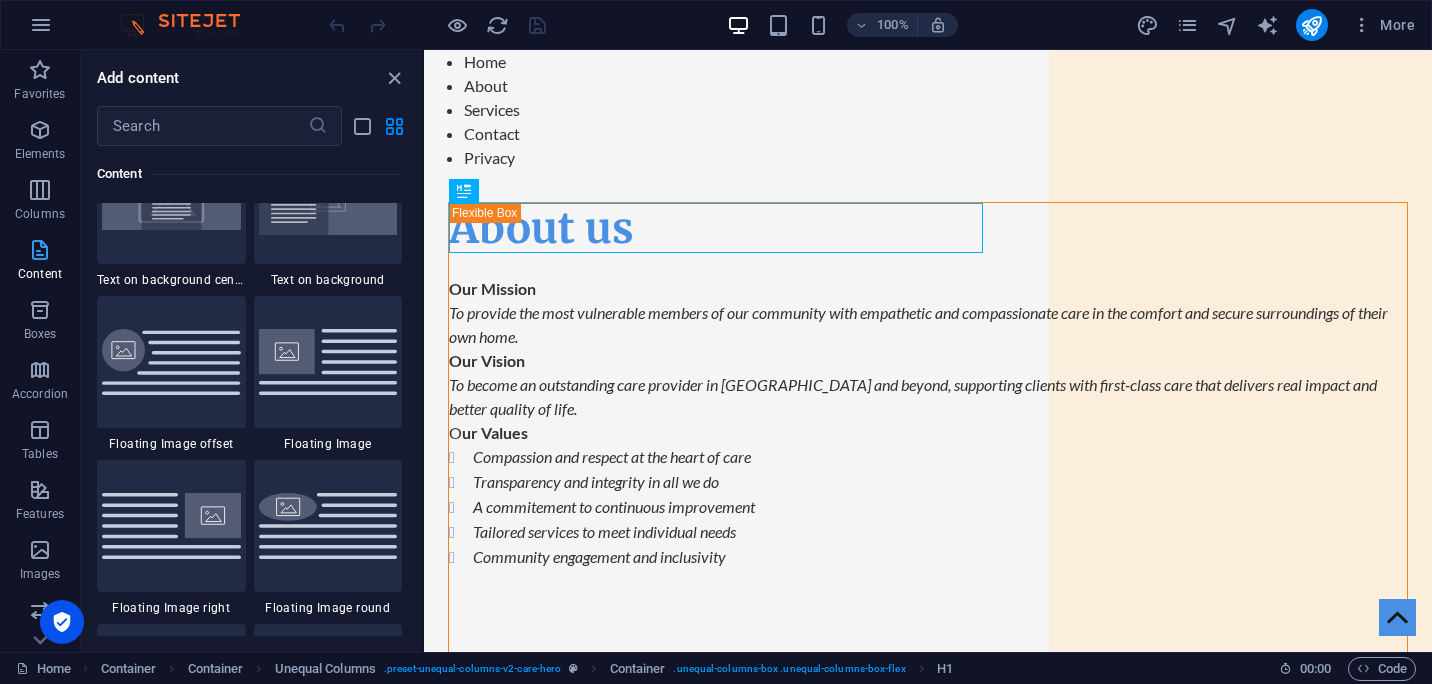 scroll, scrollTop: 3499, scrollLeft: 0, axis: vertical 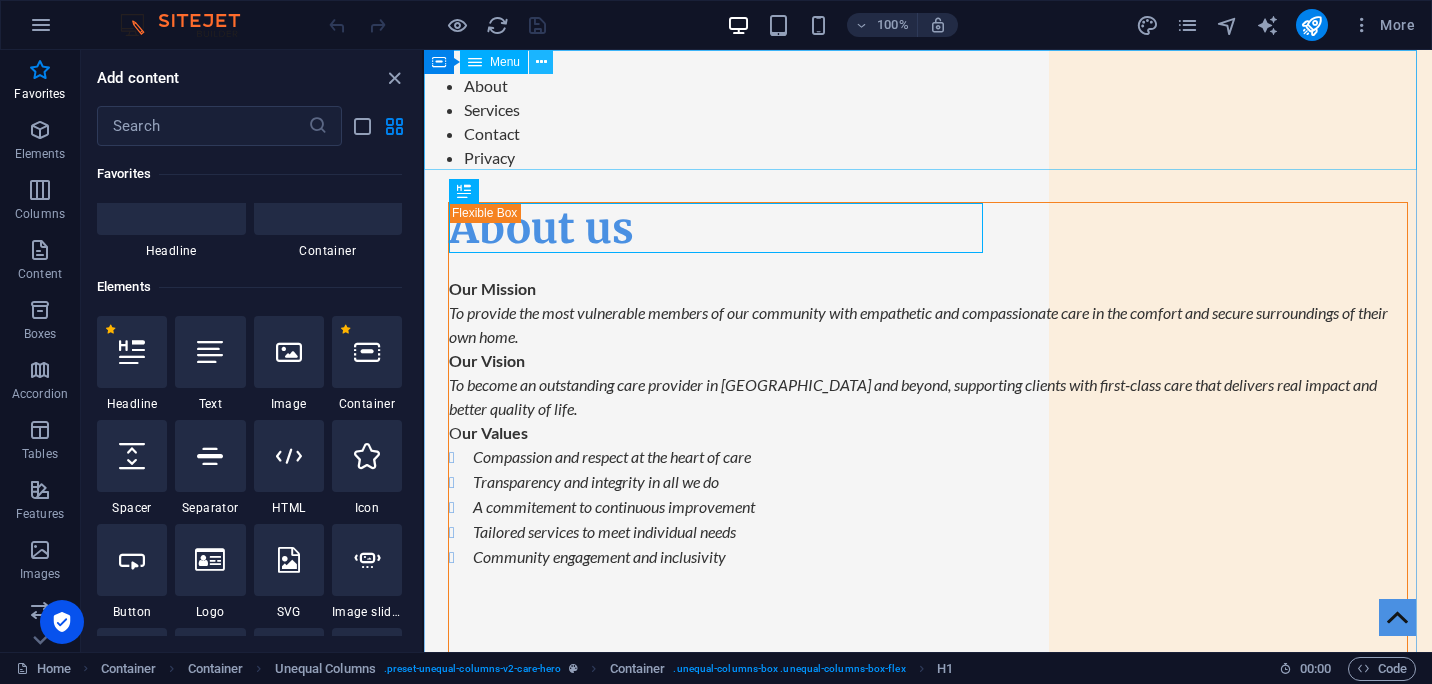click at bounding box center [541, 62] 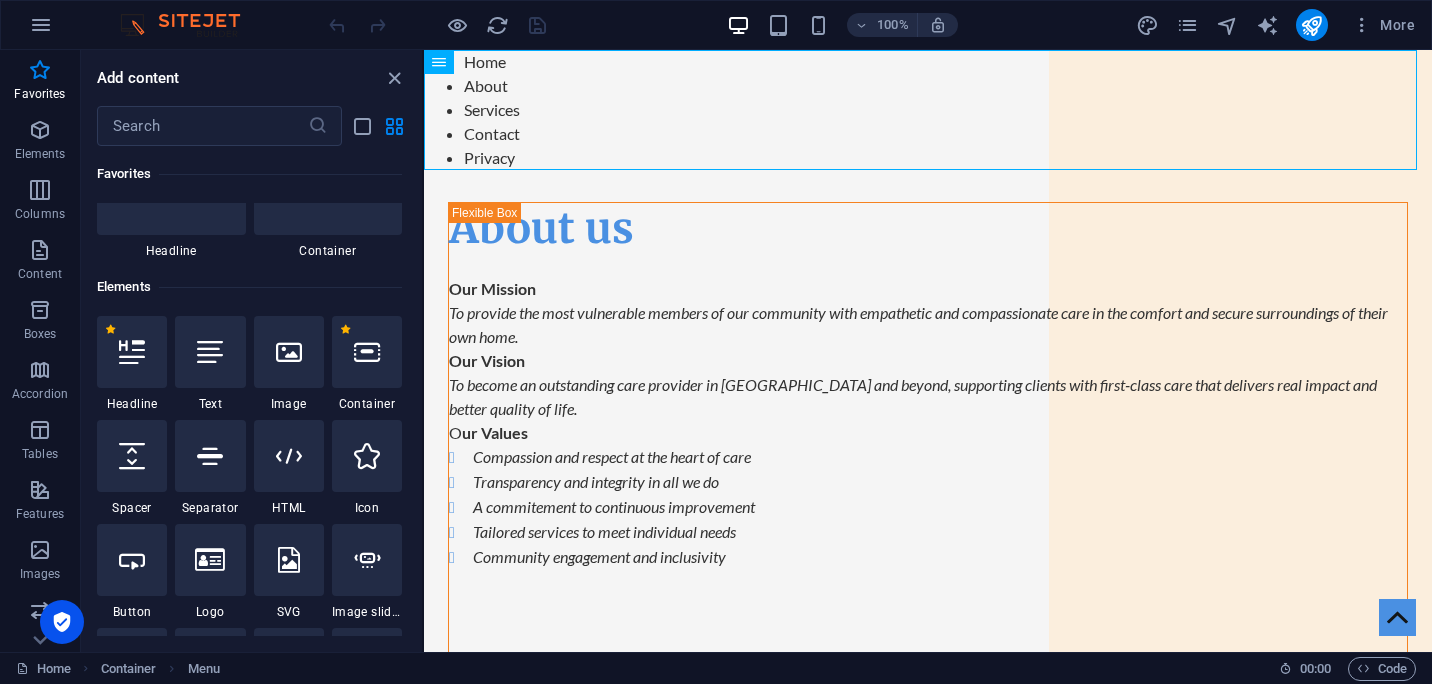drag, startPoint x: 417, startPoint y: 154, endPoint x: 420, endPoint y: 171, distance: 17.262676 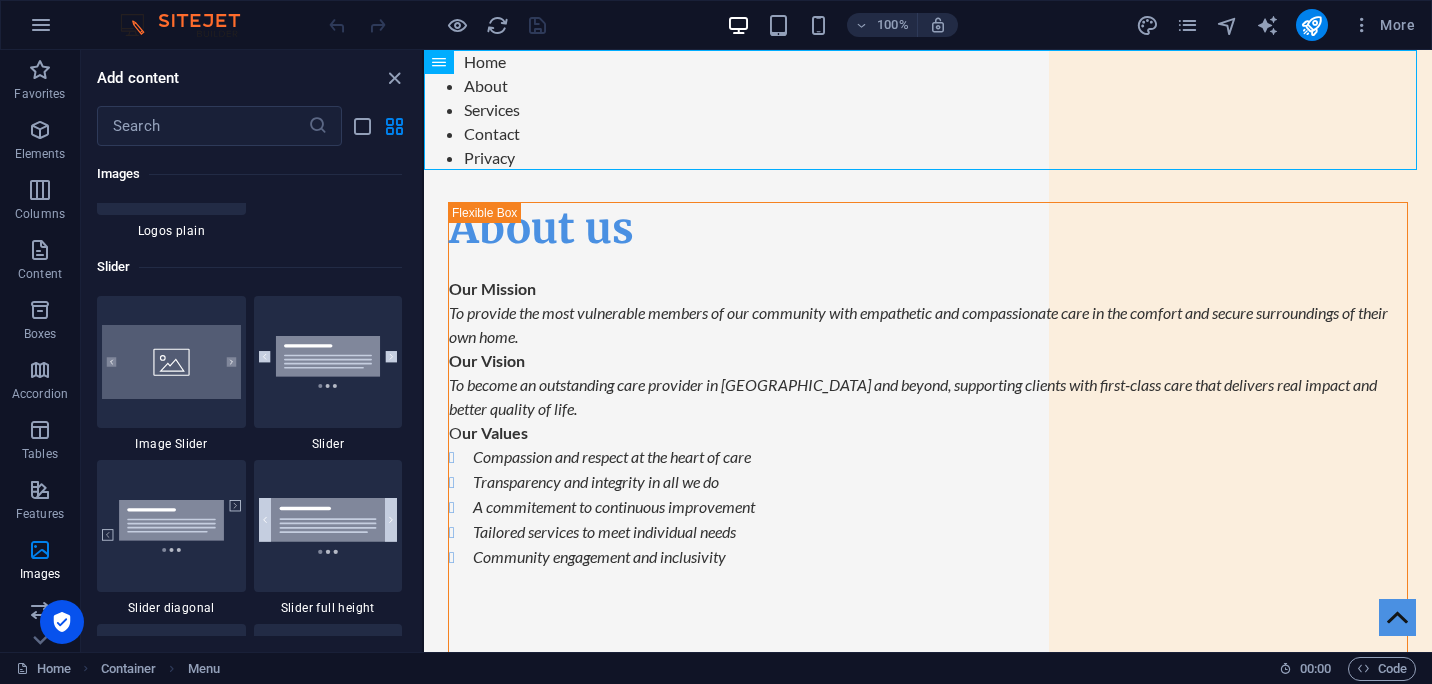 scroll, scrollTop: 11100, scrollLeft: 0, axis: vertical 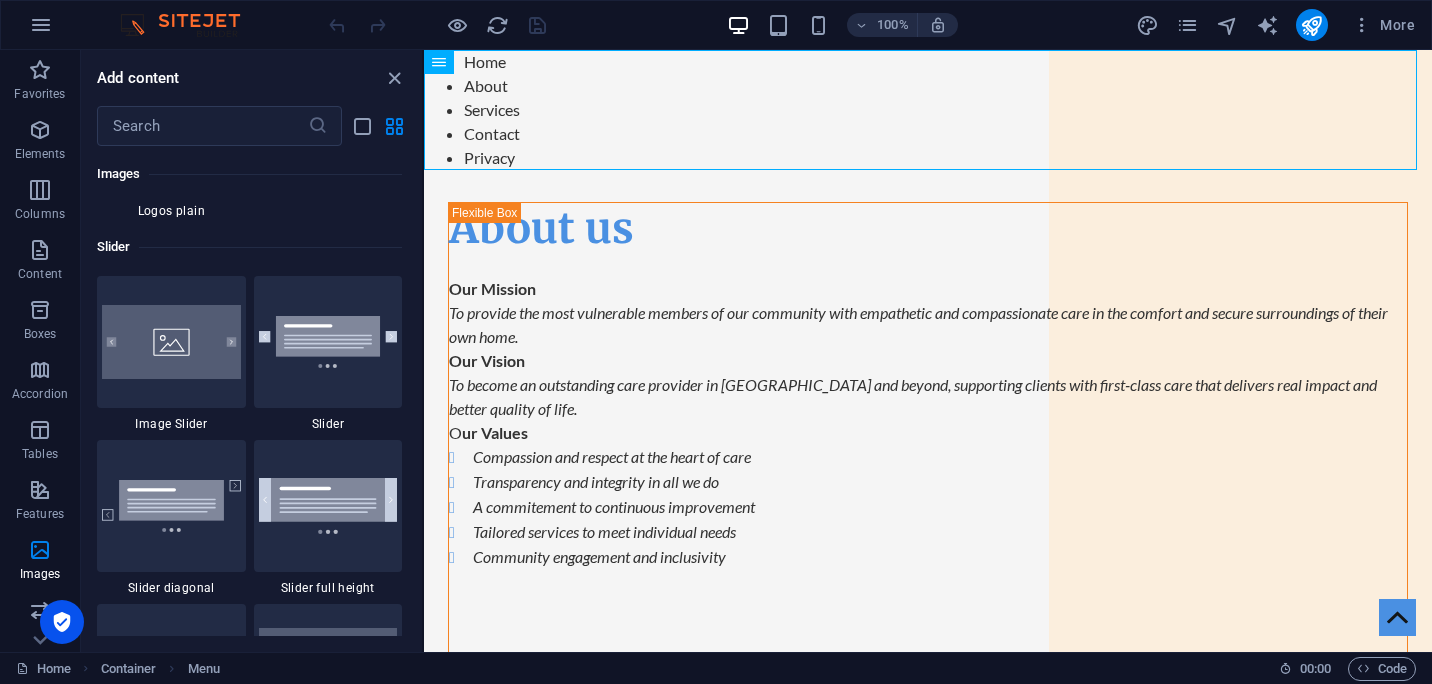 drag, startPoint x: 420, startPoint y: 157, endPoint x: 29, endPoint y: 382, distance: 451.1164 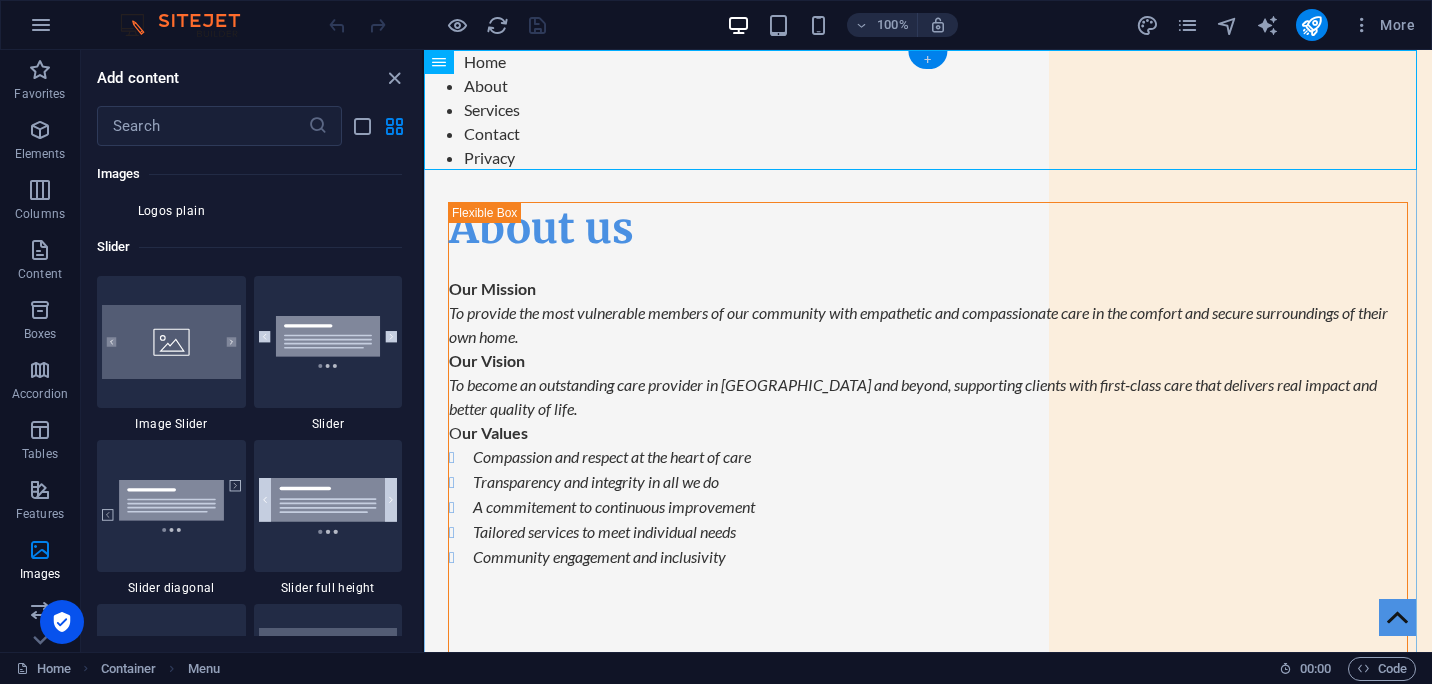 click on "+" at bounding box center (927, 60) 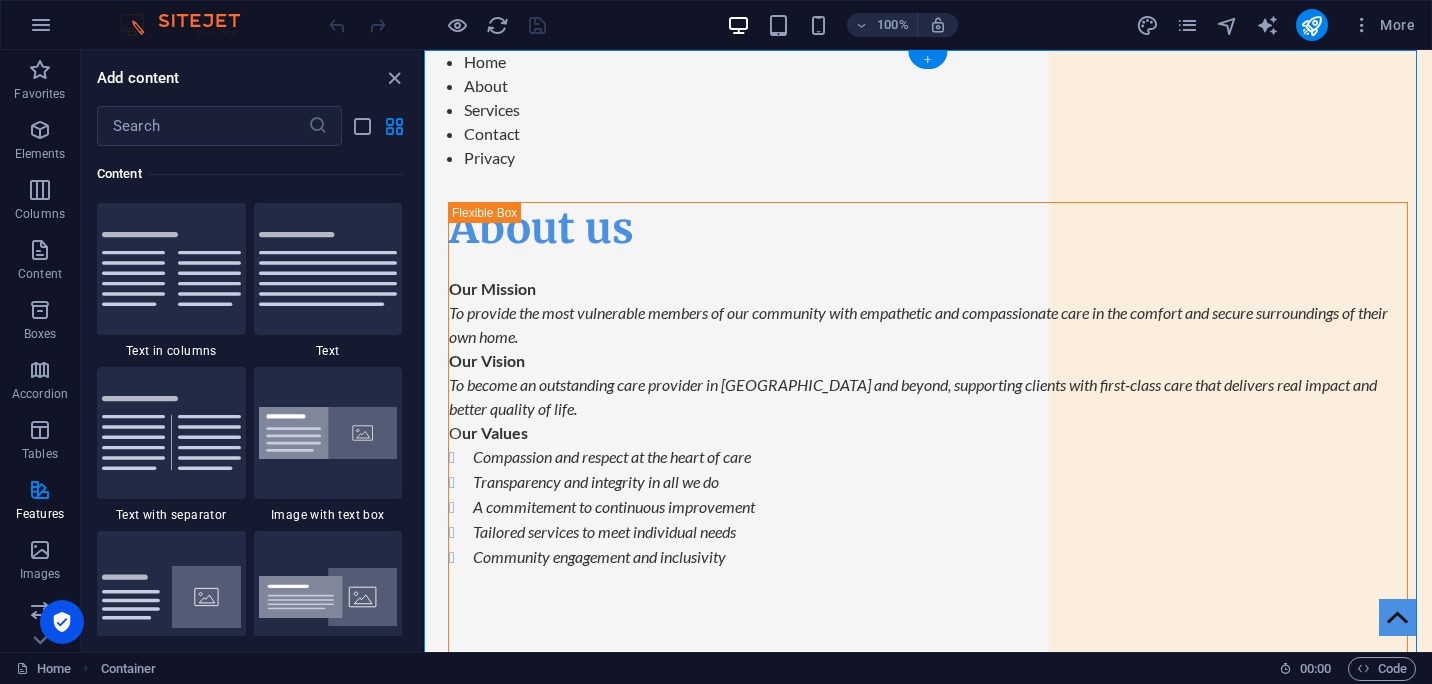 scroll, scrollTop: 3499, scrollLeft: 0, axis: vertical 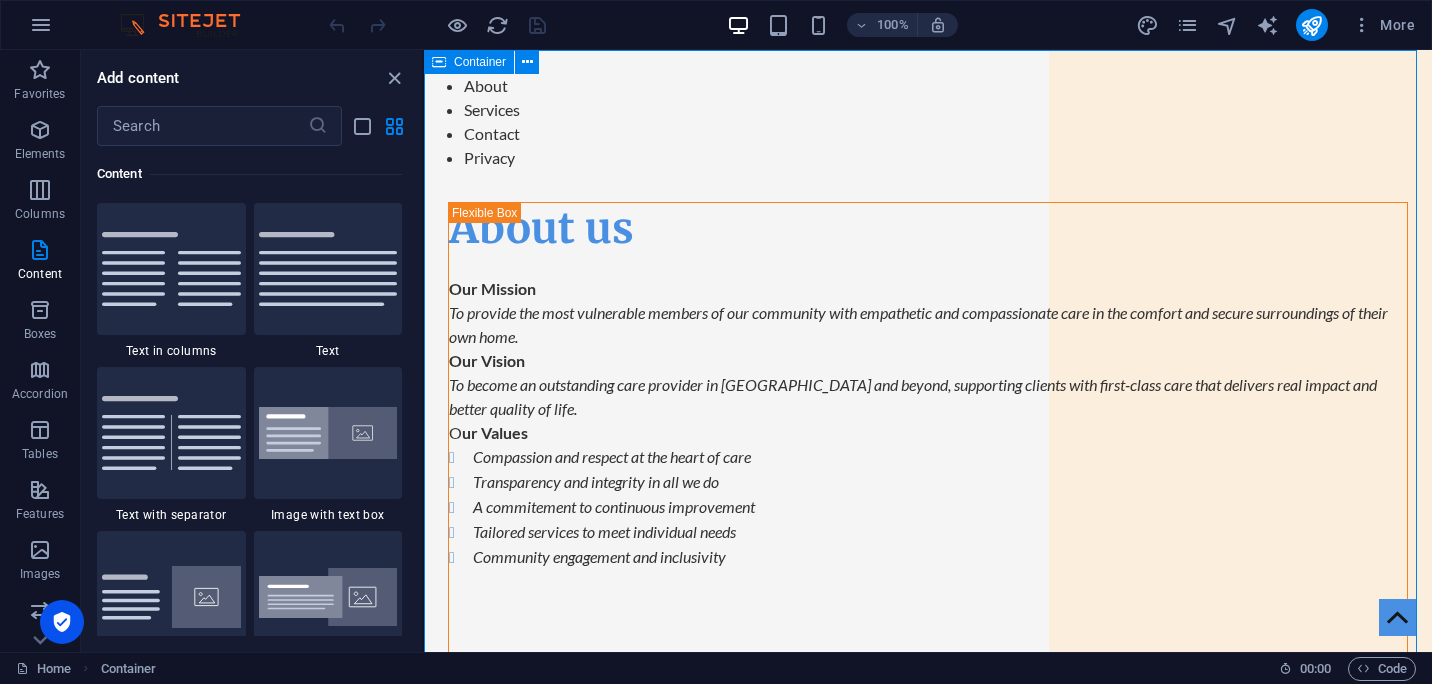click on "Container" at bounding box center (480, 62) 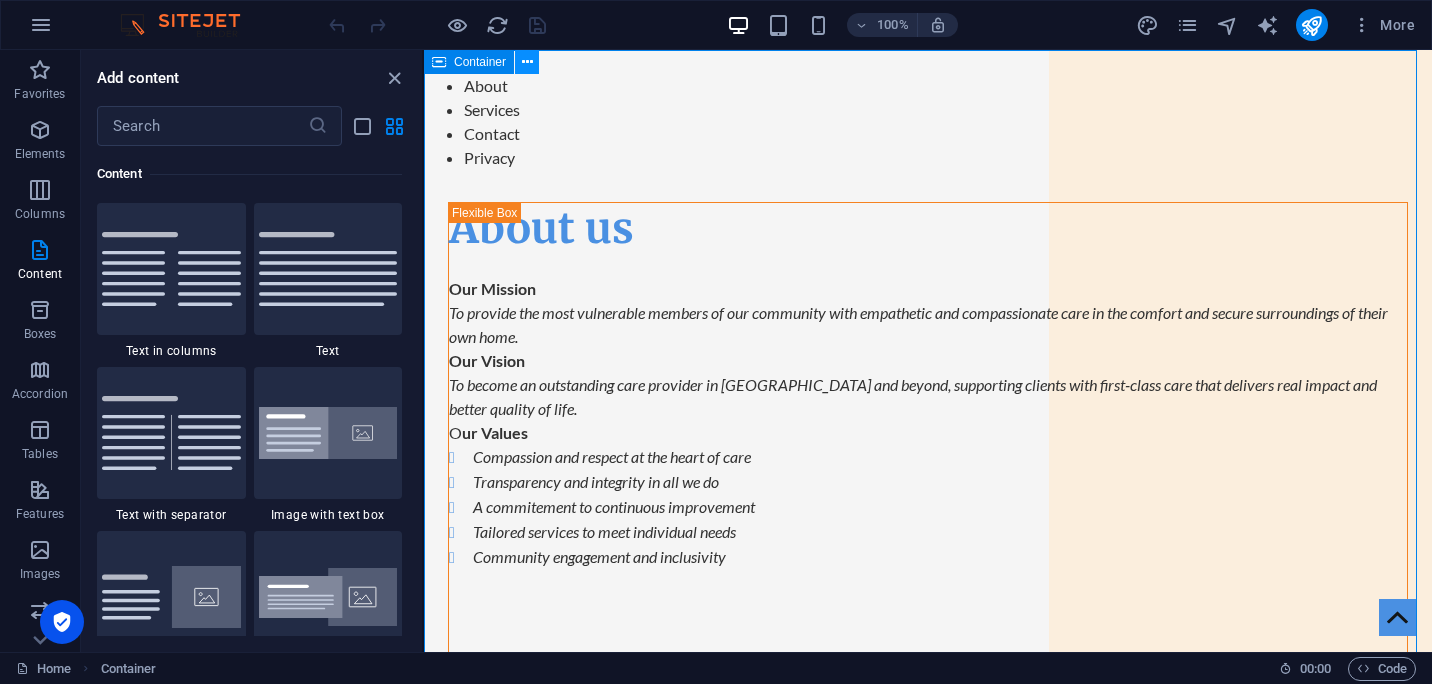 click at bounding box center (527, 62) 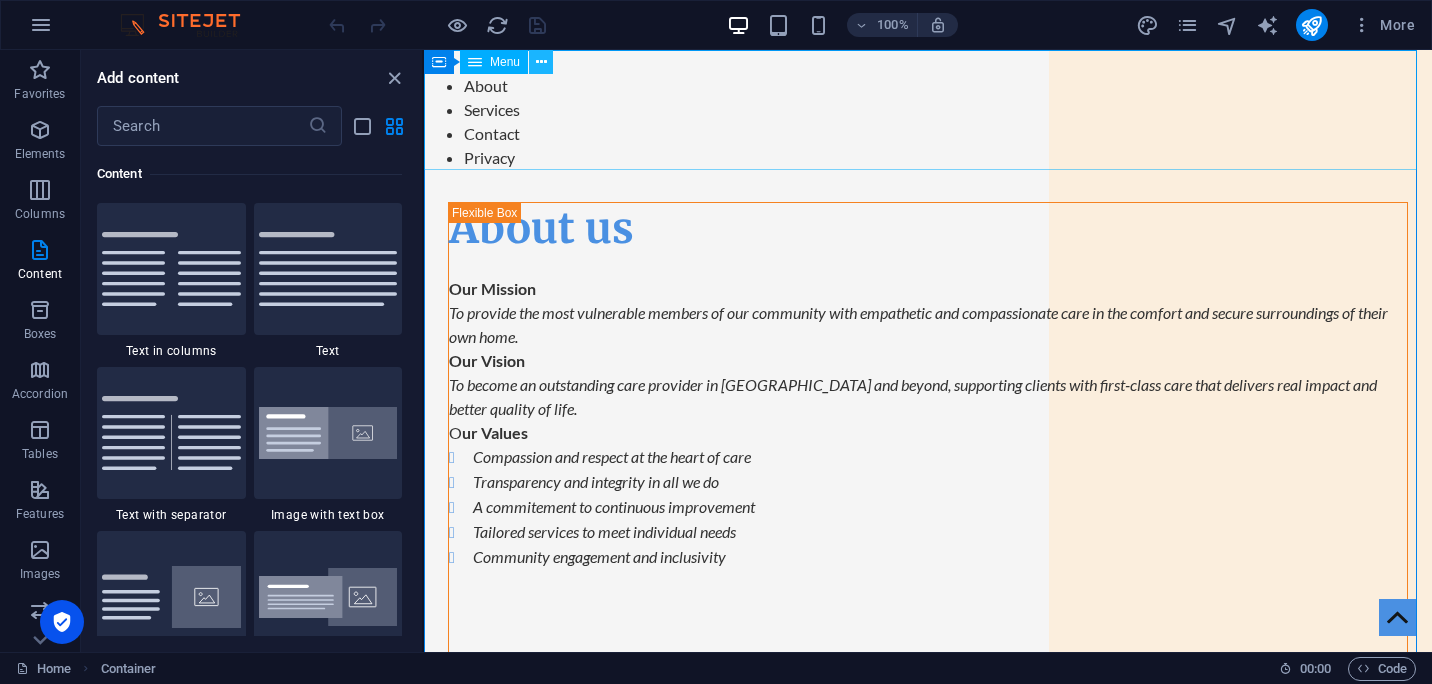 click at bounding box center [541, 62] 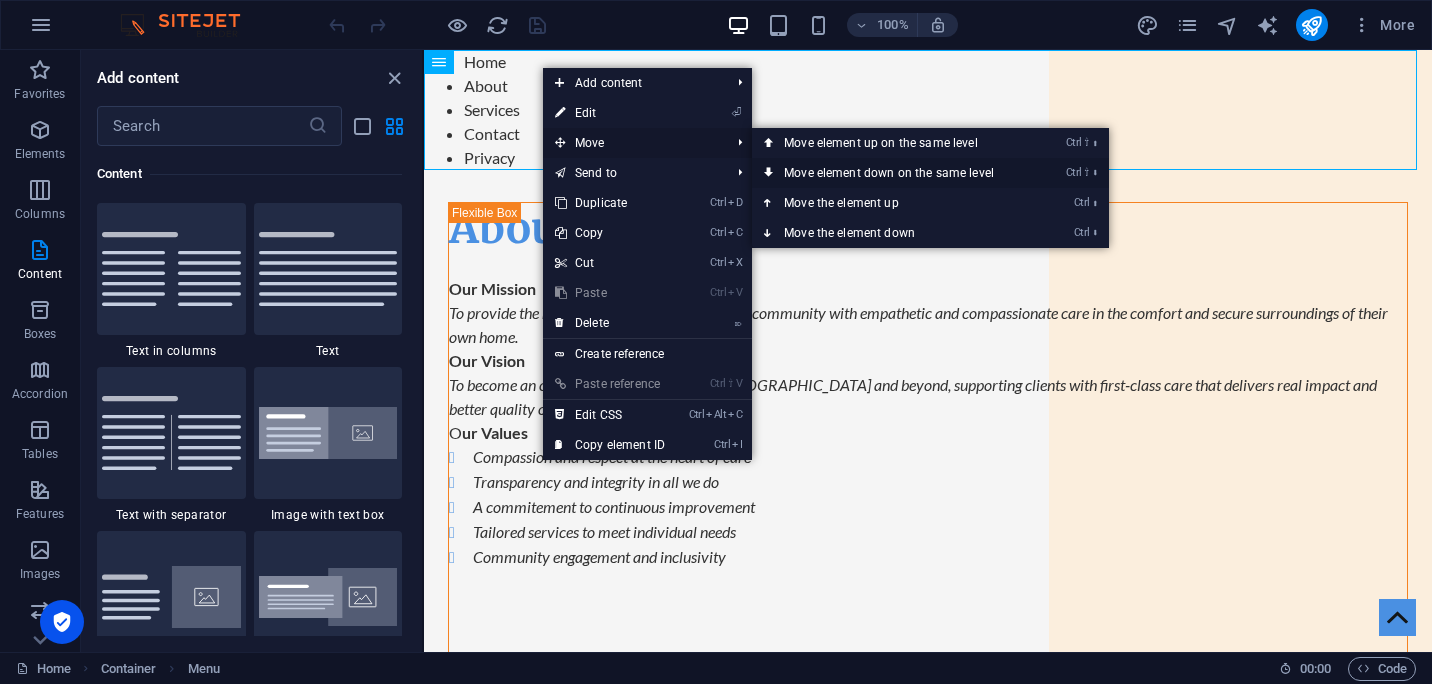 click on "Ctrl ⇧ ⬇  Move element down on the same level" at bounding box center [893, 173] 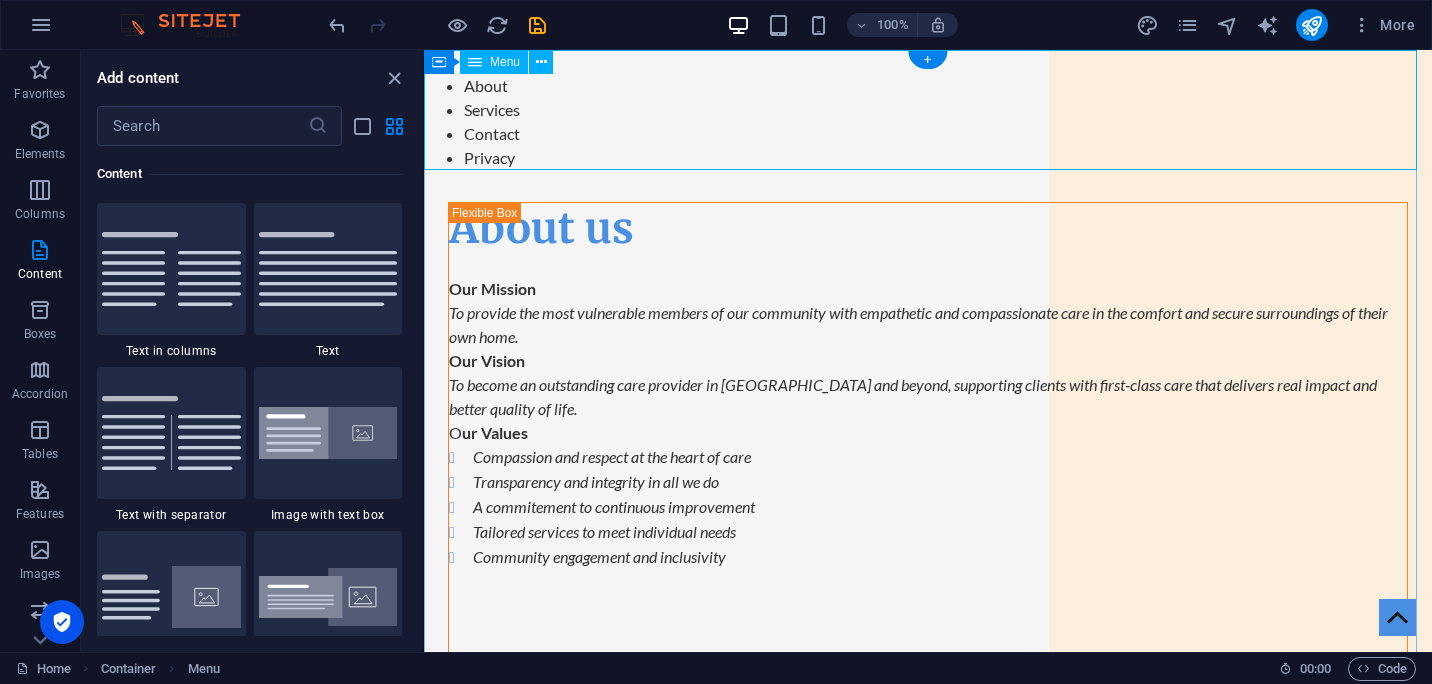 click on "Home About Services Contact Privacy" at bounding box center (928, 110) 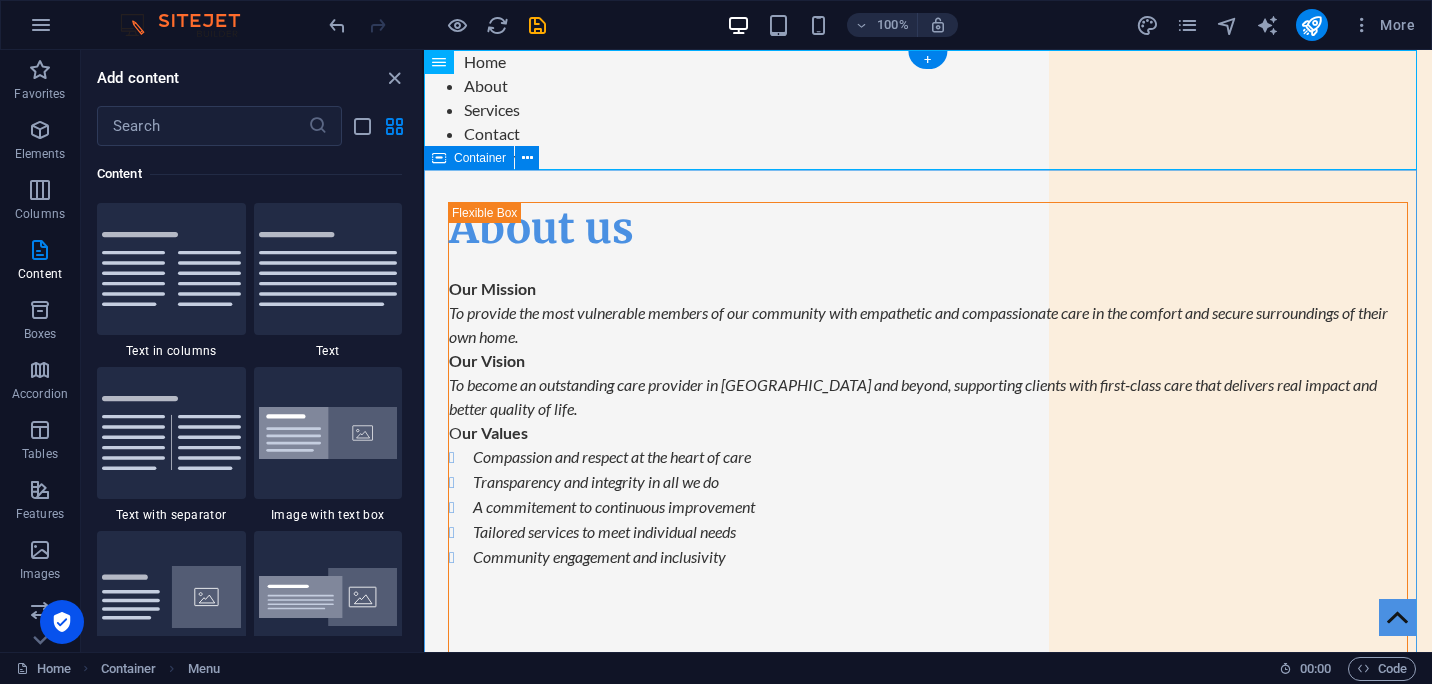 click on "About us Our Mission  To provide the most vulnerable members of our community with empathetic and compassionate care in the comfort and secure surroundings of their own home. Our Vision To become an outstanding care provider in [GEOGRAPHIC_DATA] and beyond, supporting clients with first-class care that delivers real impact and better quality of life. O ur Values Compassion and respect at the heart of care Transparency and integrity in all we do A commitement to continuous improvement Tailored services to meet individual needs Community engagement and inclusivity Your Care. Your Home. Our commitment!" at bounding box center [928, 1362] 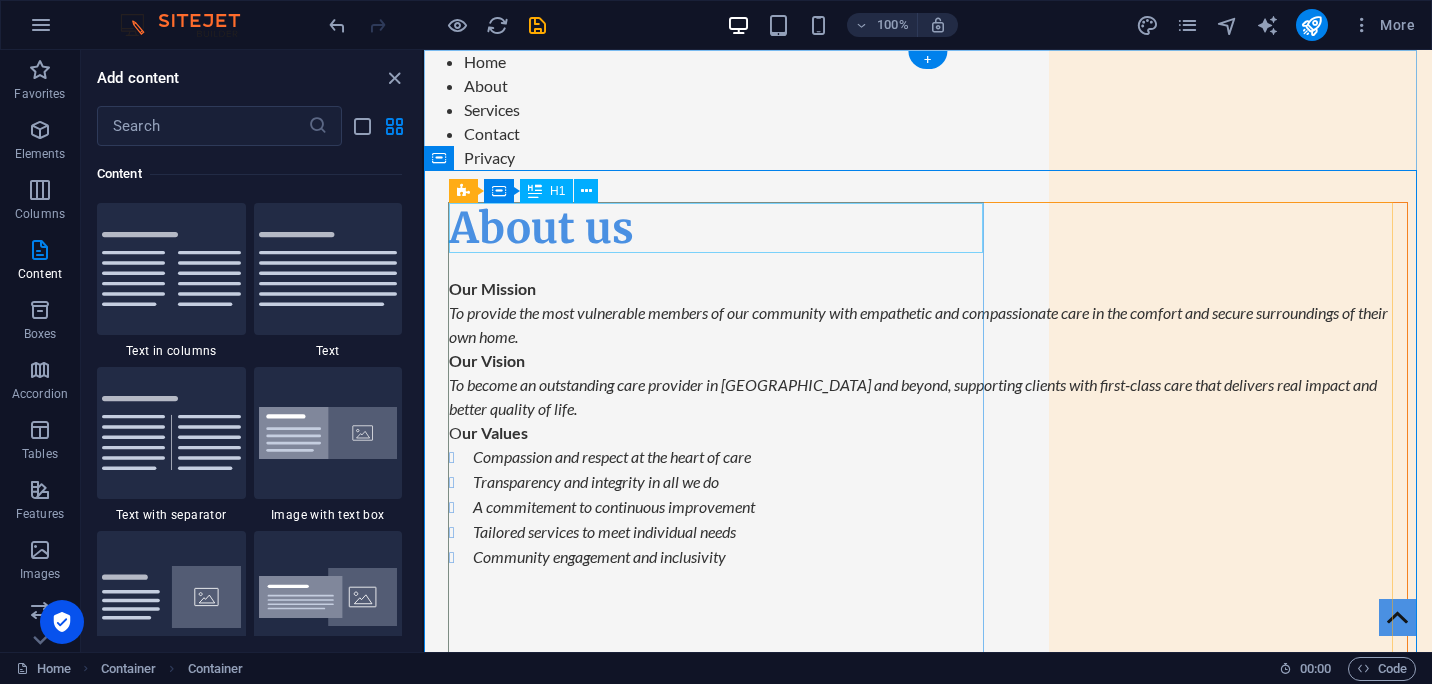 click on "About us" at bounding box center (928, 228) 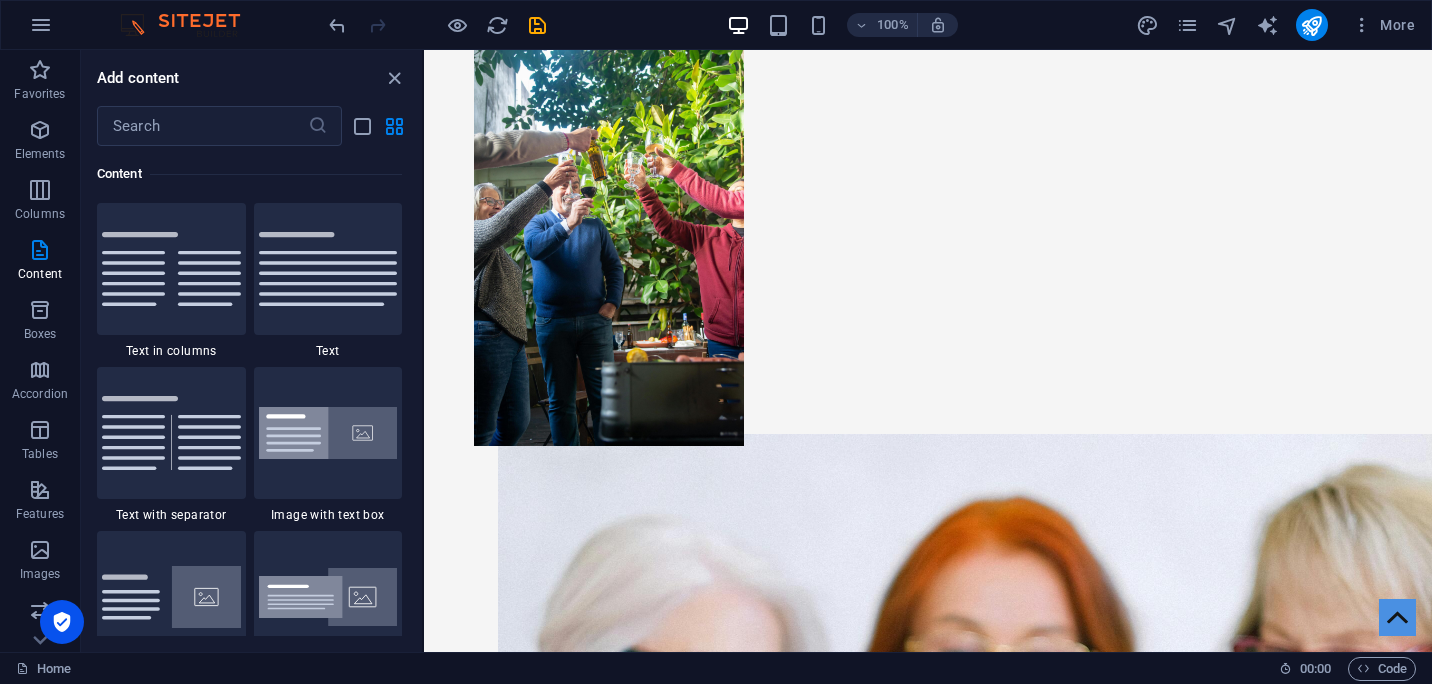 scroll, scrollTop: 0, scrollLeft: 0, axis: both 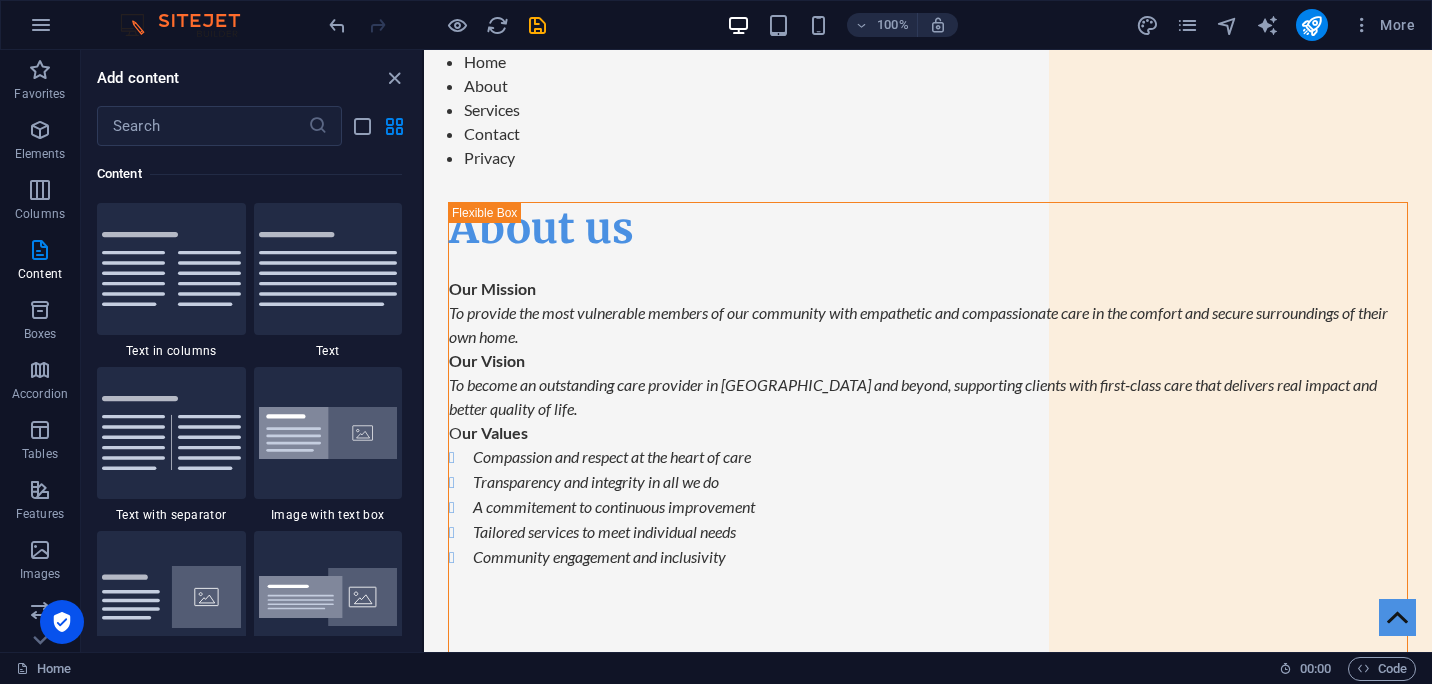 drag, startPoint x: 1423, startPoint y: 576, endPoint x: 1855, endPoint y: 93, distance: 648.00696 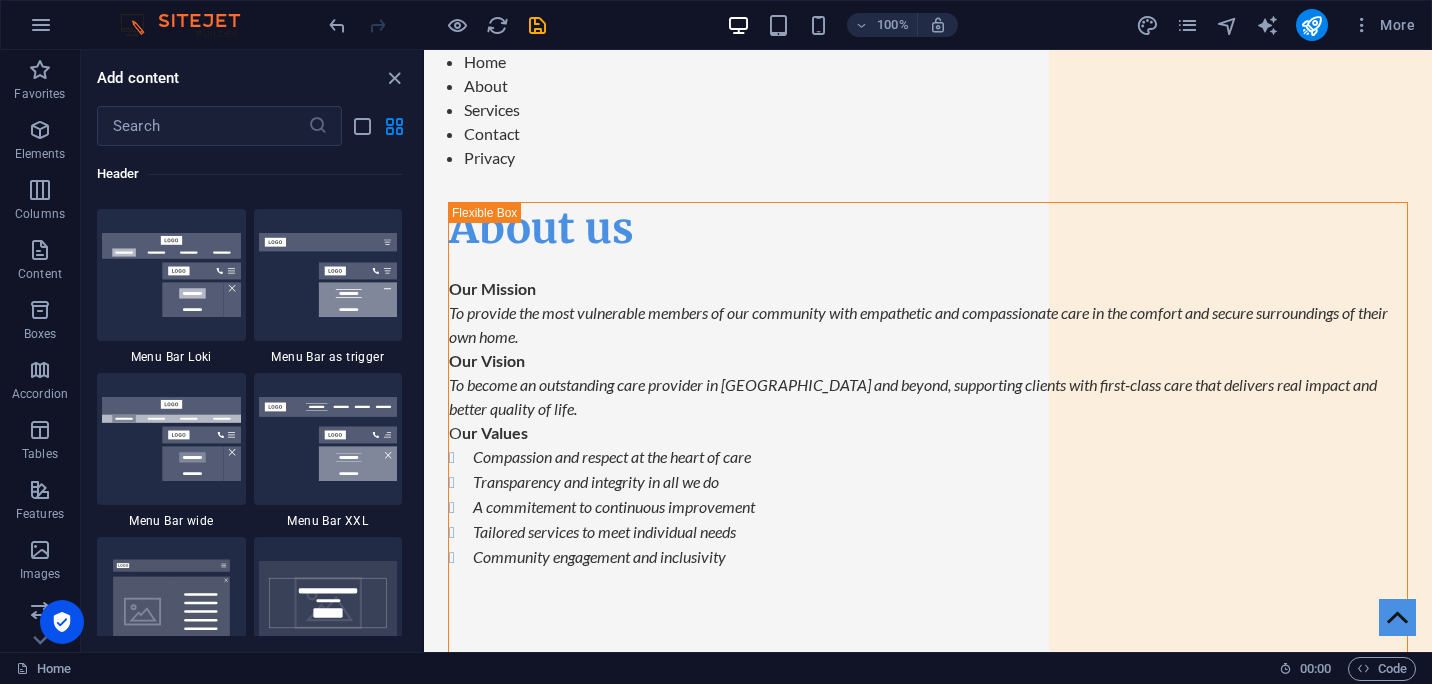 scroll, scrollTop: 12160, scrollLeft: 0, axis: vertical 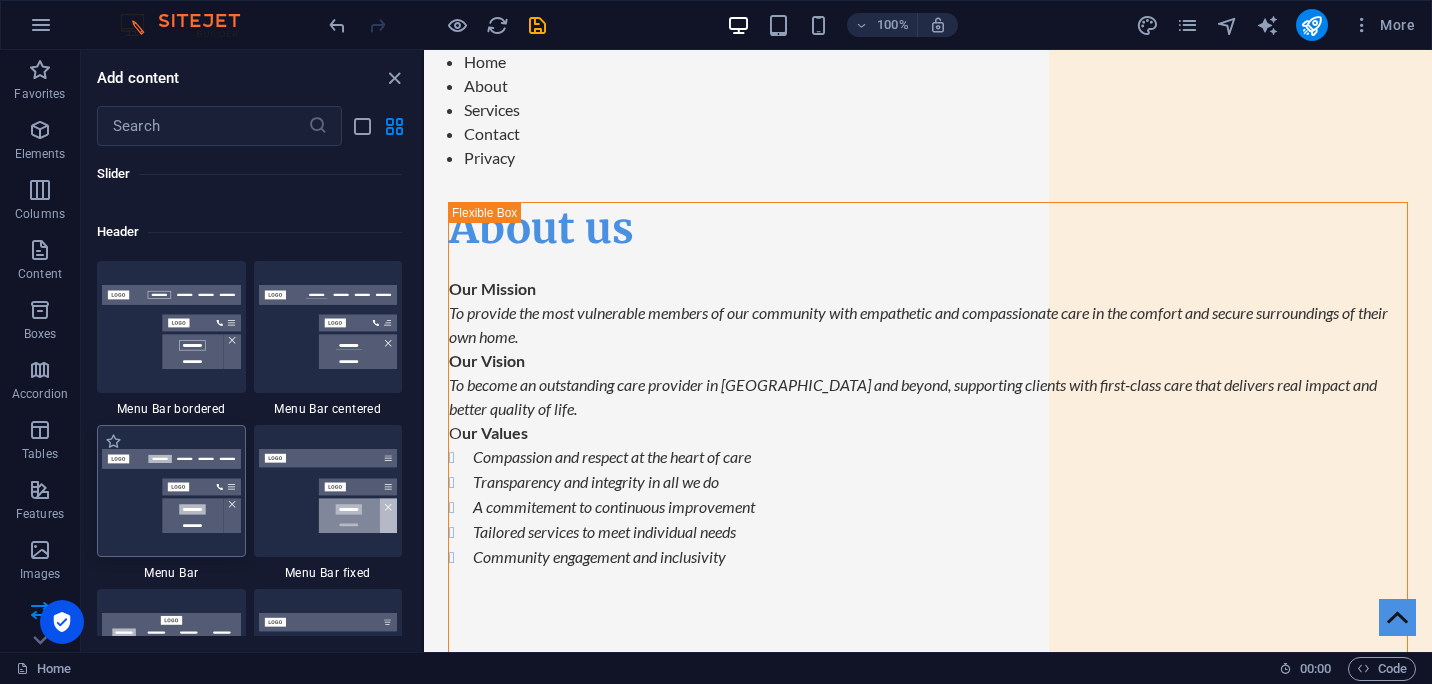 click at bounding box center [171, 491] 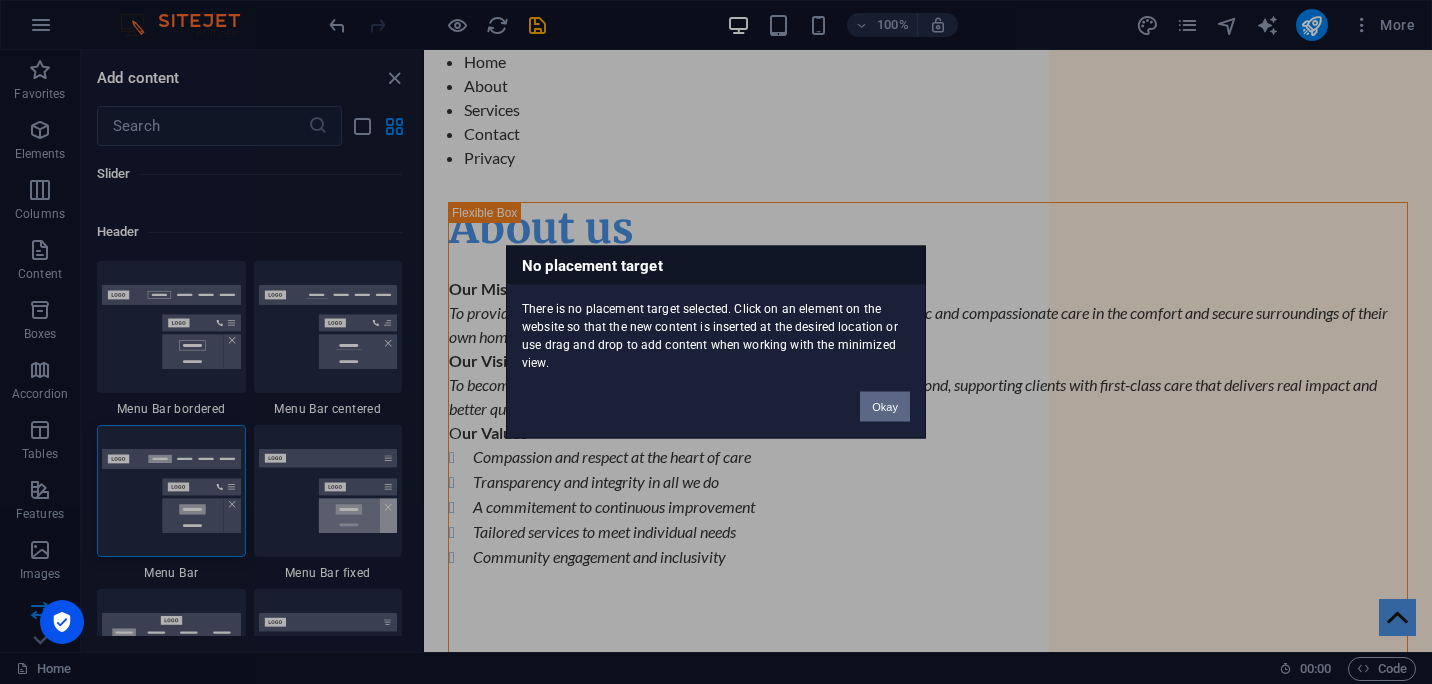 click on "Okay" at bounding box center (885, 407) 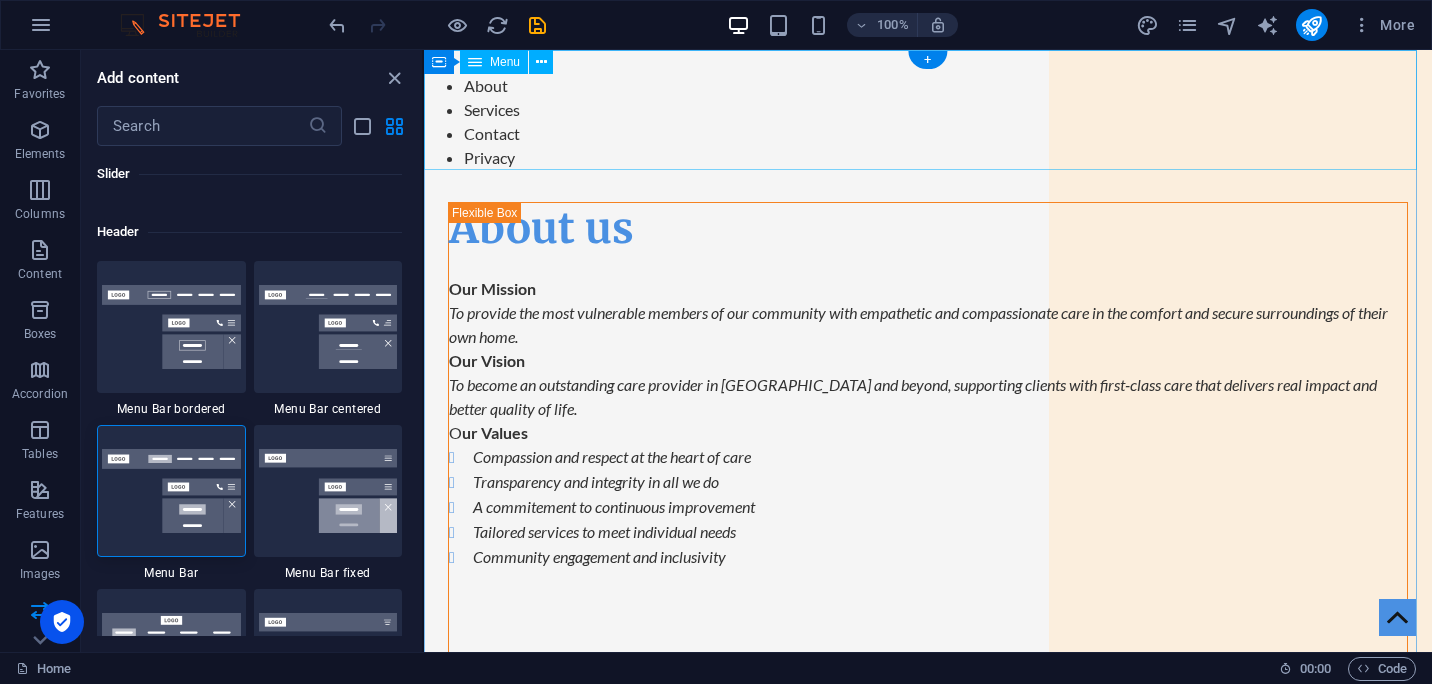 click on "Home About Services Contact Privacy" at bounding box center [928, 110] 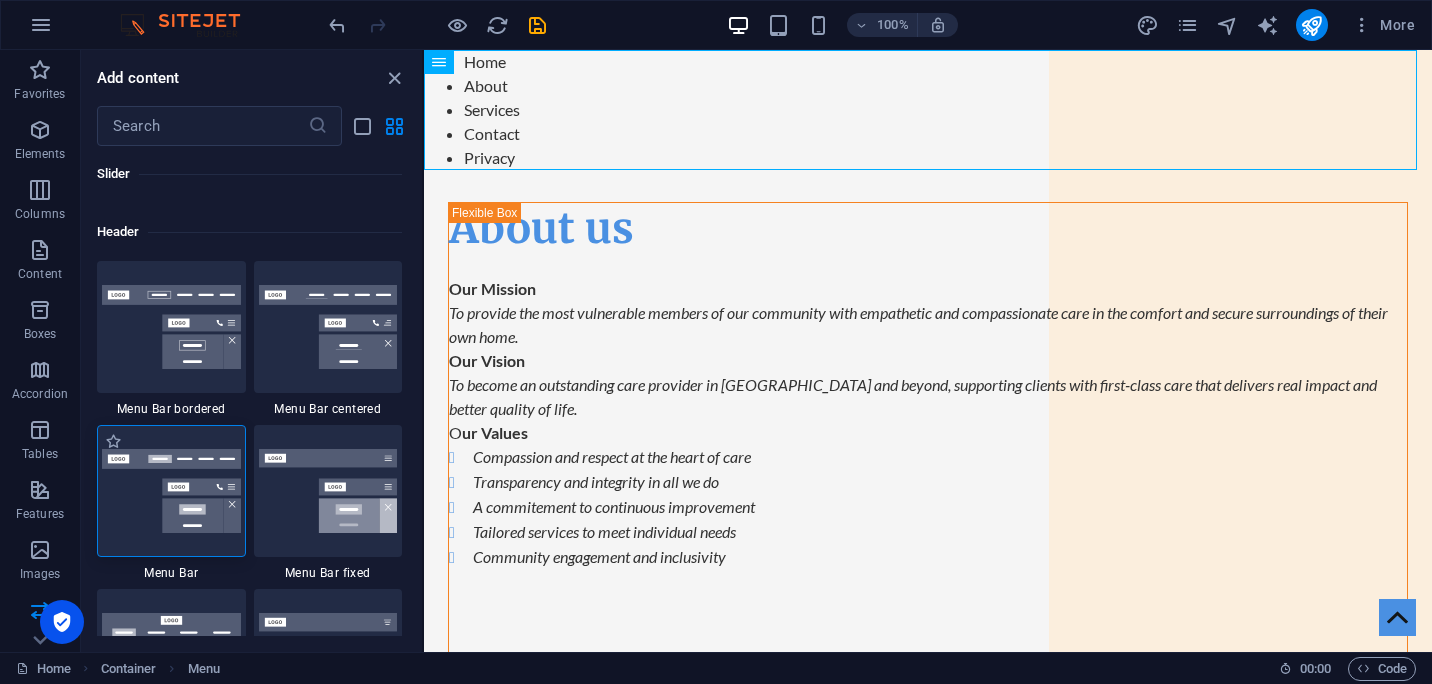 click at bounding box center (171, 491) 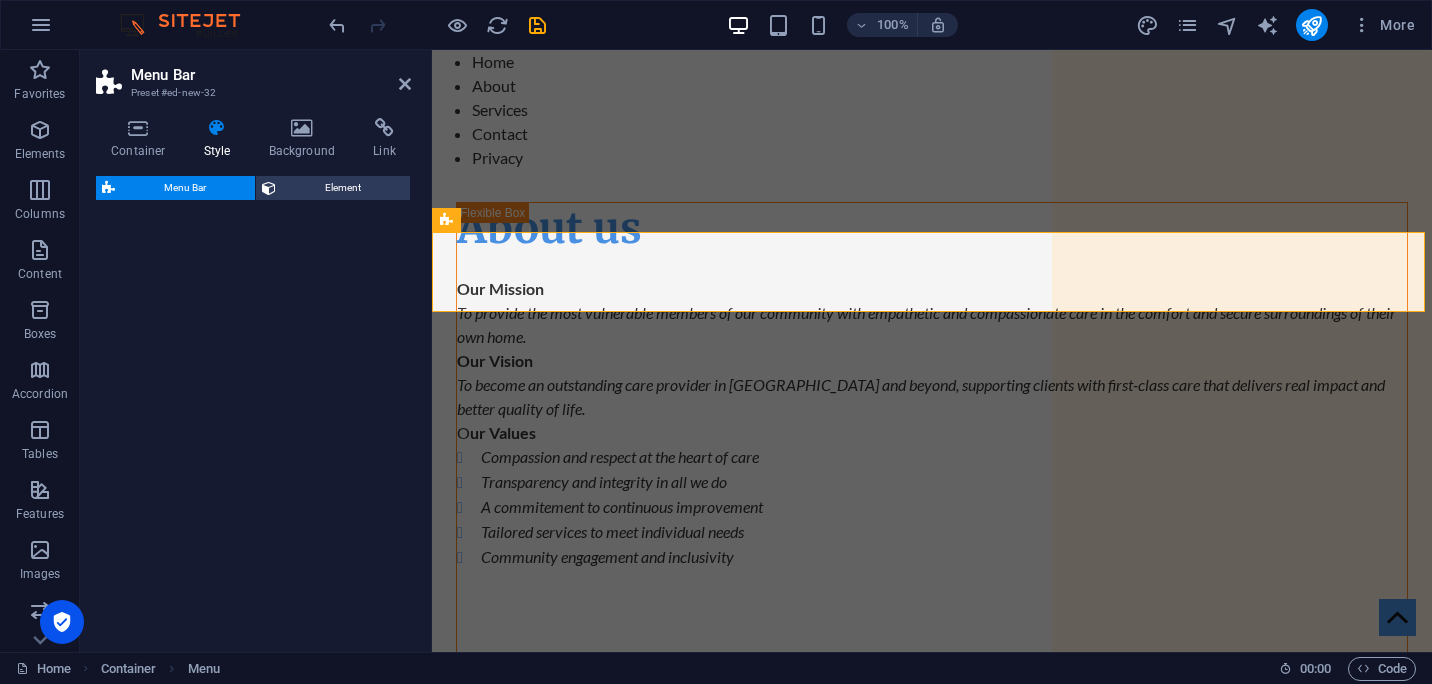 click on "Menu Bar Element" at bounding box center [253, 406] 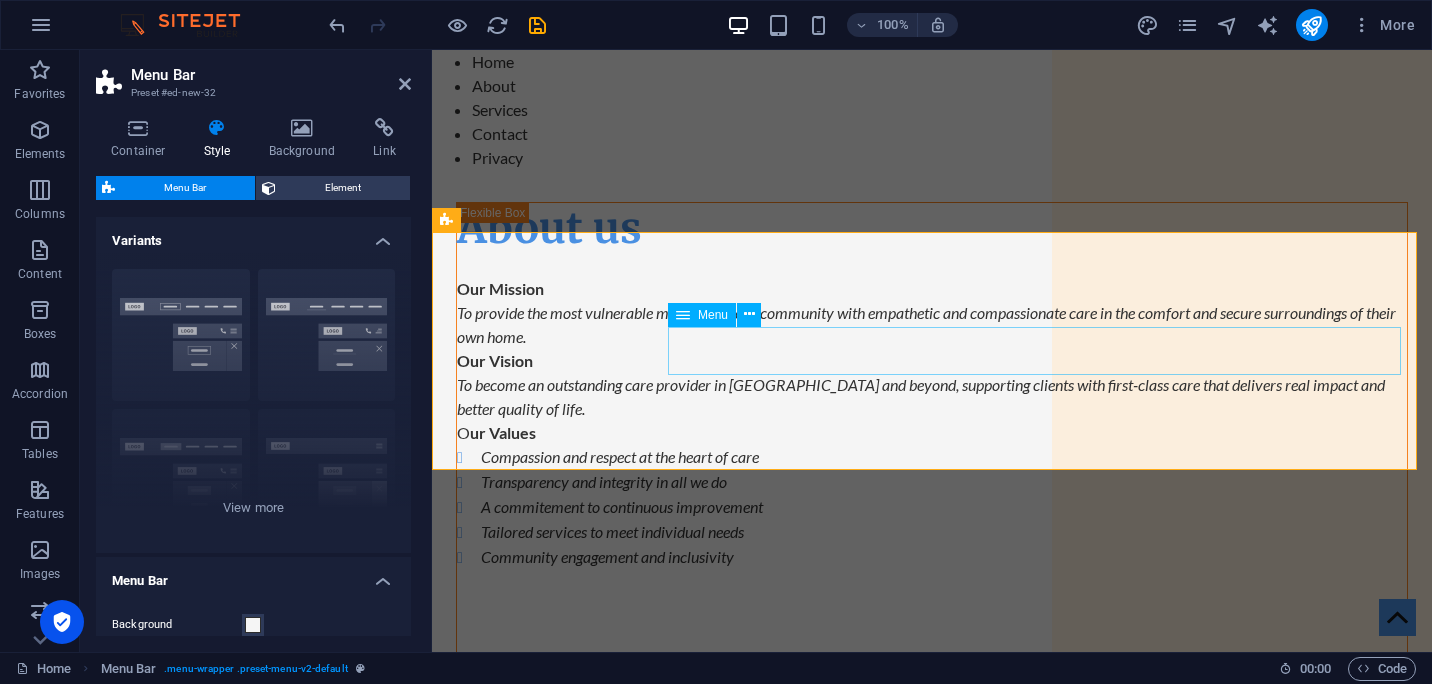 scroll, scrollTop: 774, scrollLeft: 0, axis: vertical 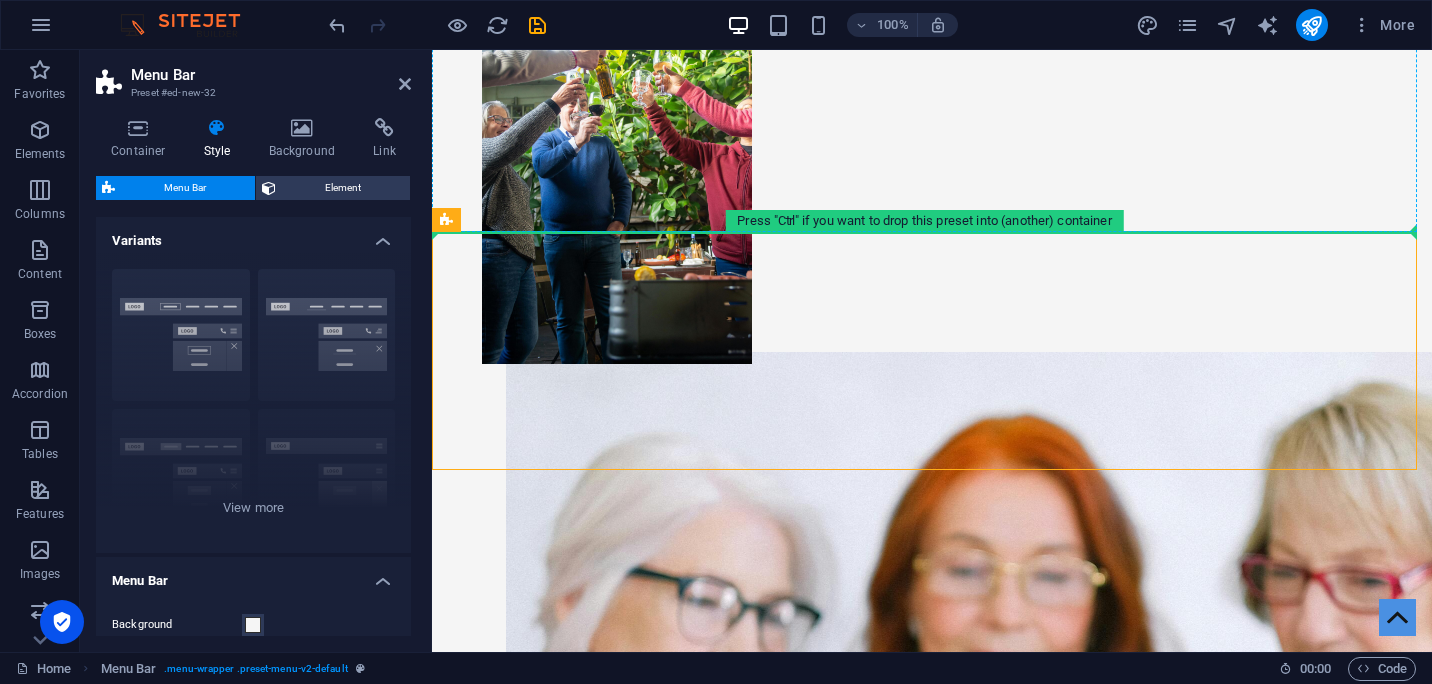 drag, startPoint x: 861, startPoint y: 278, endPoint x: 876, endPoint y: 196, distance: 83.360664 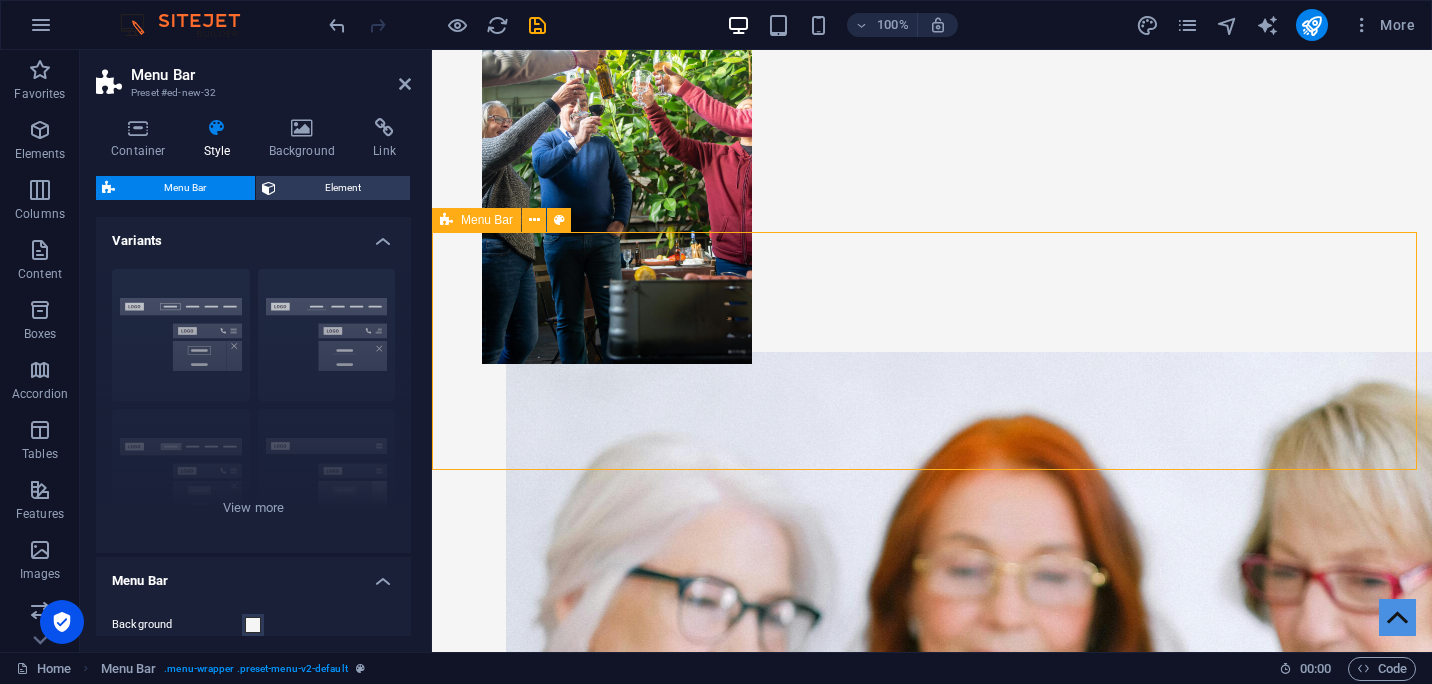 click on "Menu Home About Service Contact" at bounding box center (932, 2161) 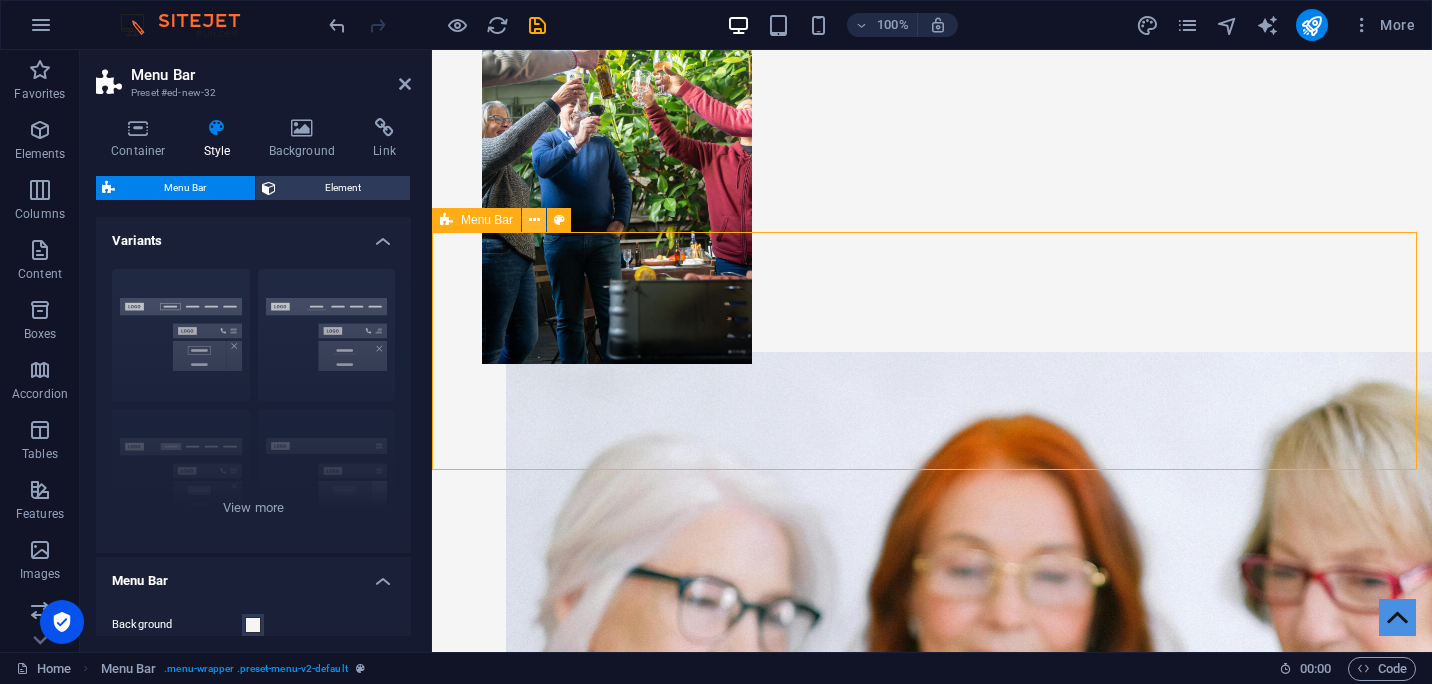 click at bounding box center (534, 220) 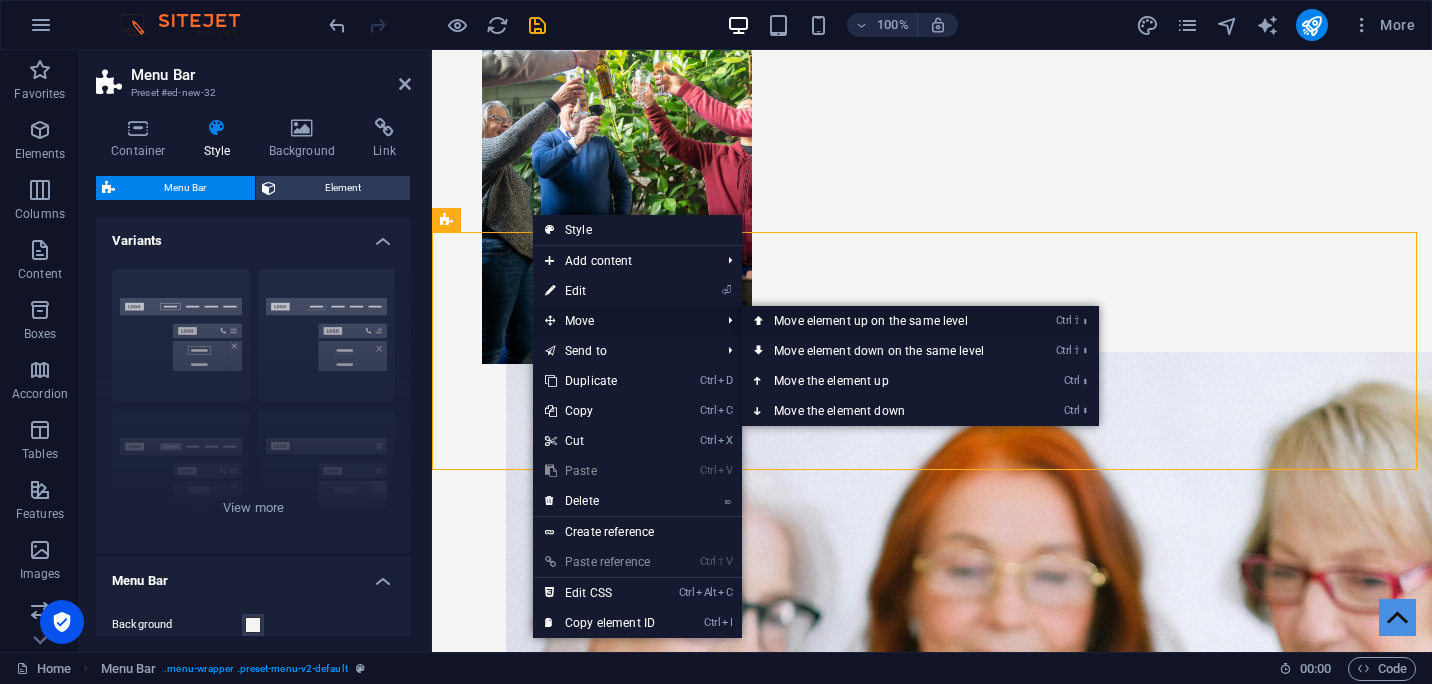 click on "Ctrl ⇧ ⬆  Move element up on the same level" at bounding box center [883, 321] 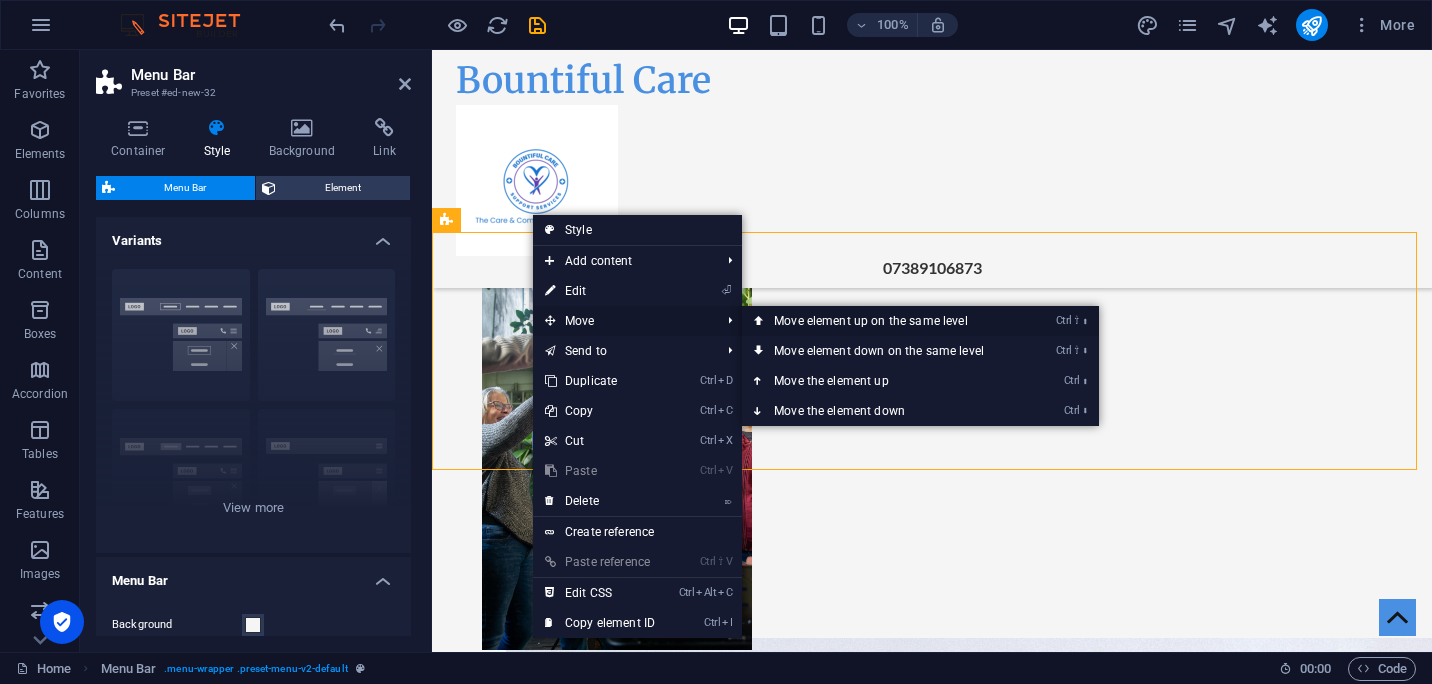 scroll, scrollTop: 0, scrollLeft: 0, axis: both 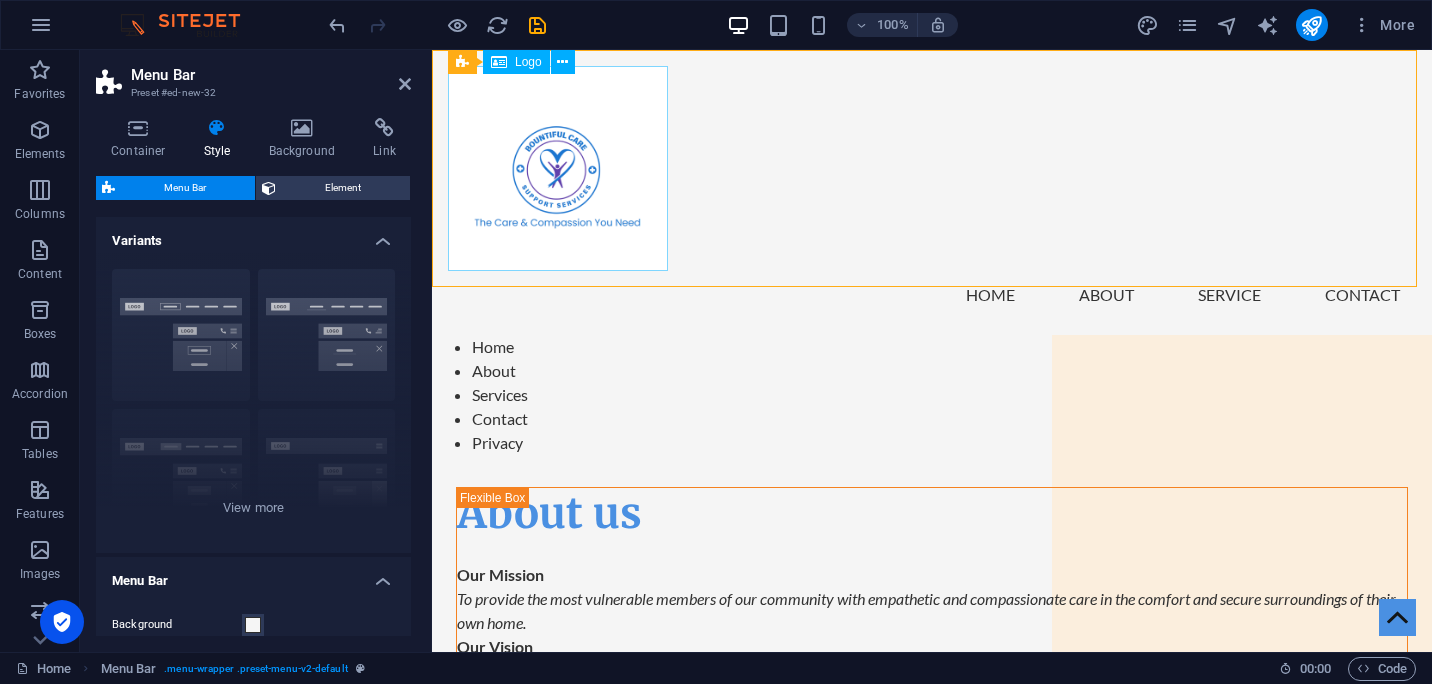 click at bounding box center [932, 168] 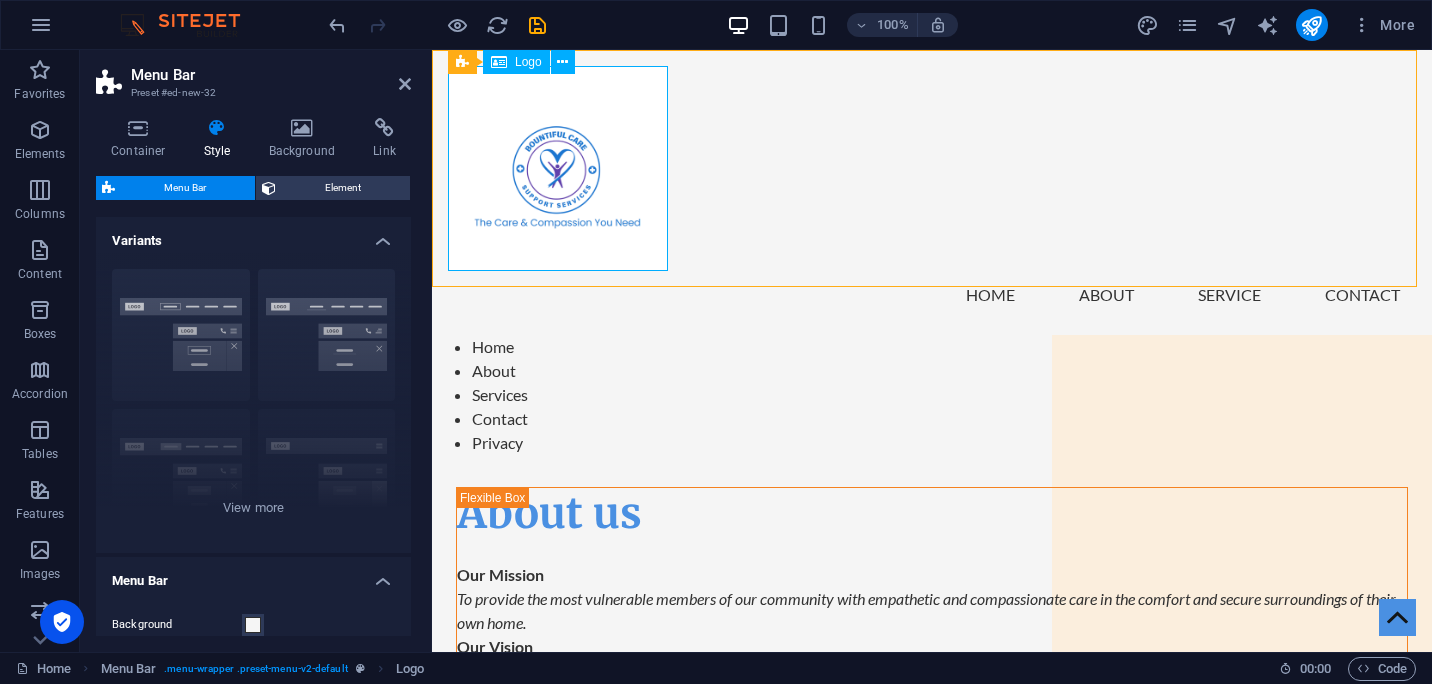 click on "Logo" at bounding box center [528, 62] 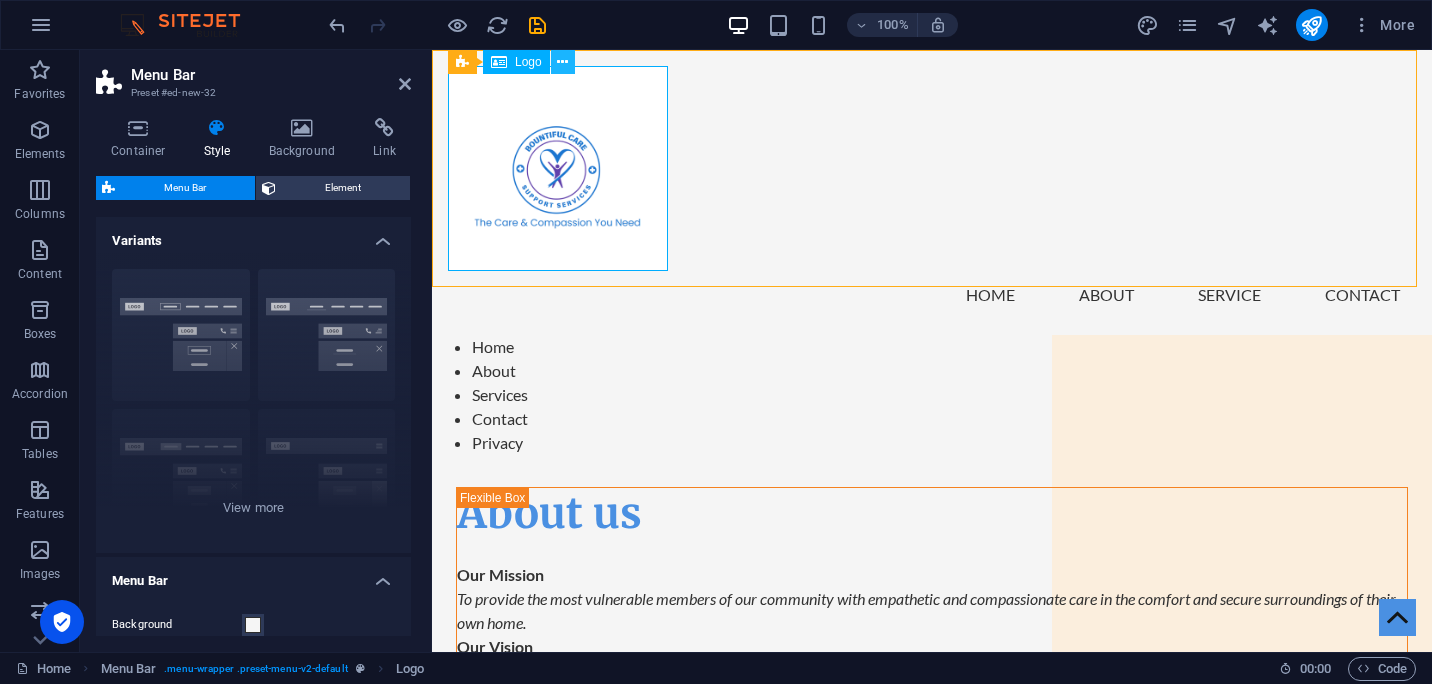 click at bounding box center [562, 62] 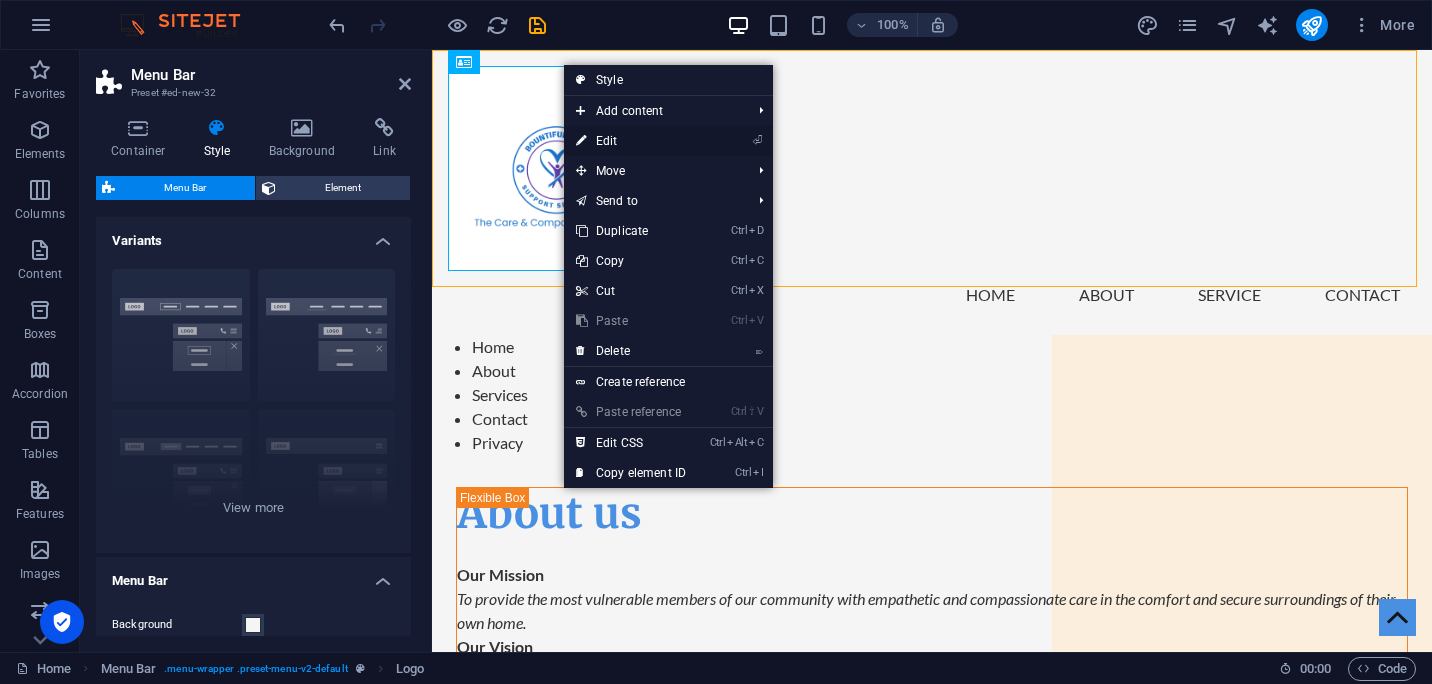 click on "⏎  Edit" at bounding box center (631, 141) 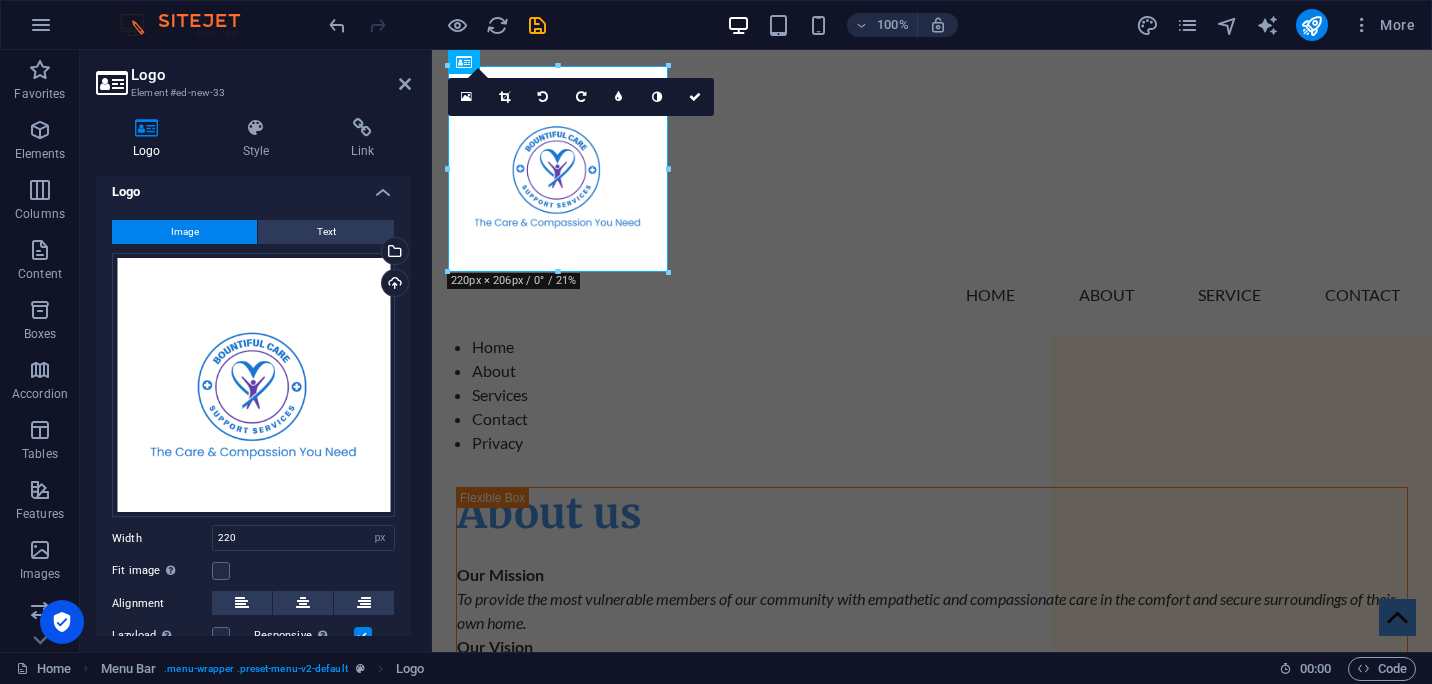 scroll, scrollTop: 0, scrollLeft: 0, axis: both 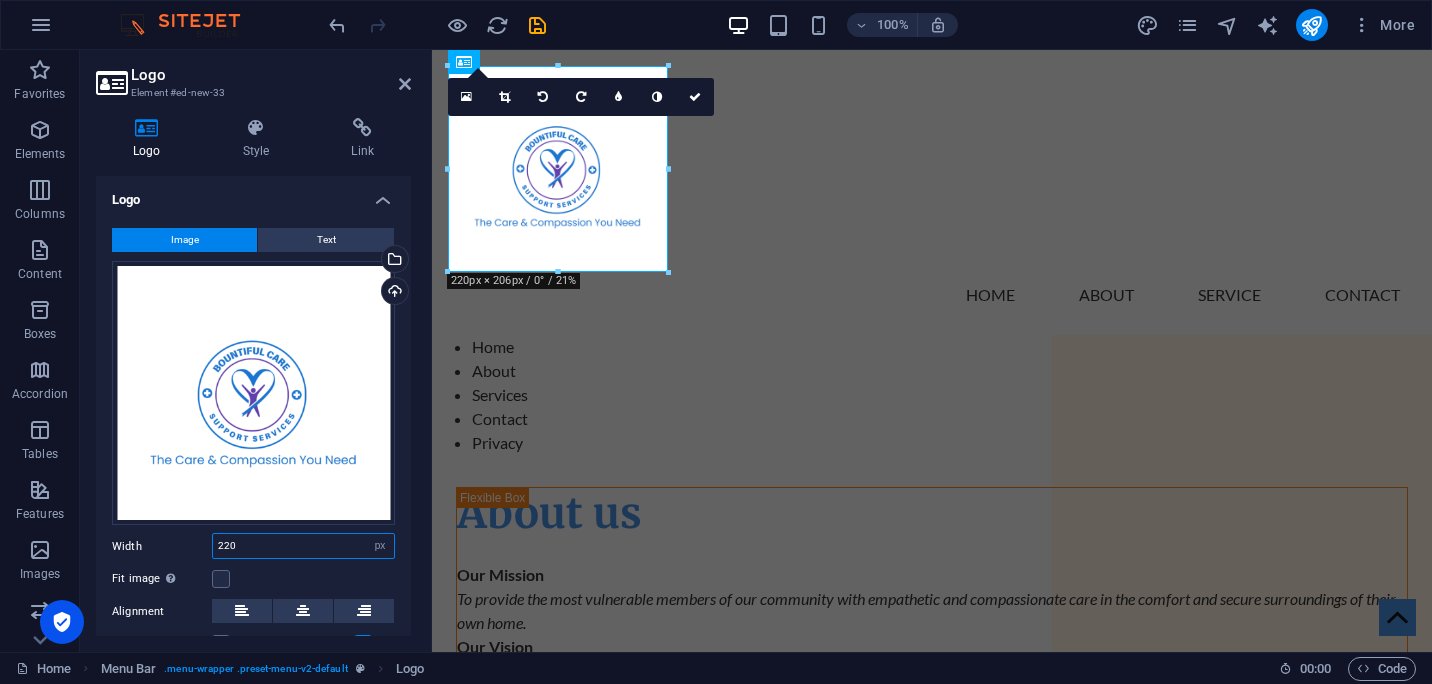 click on "220" at bounding box center (303, 546) 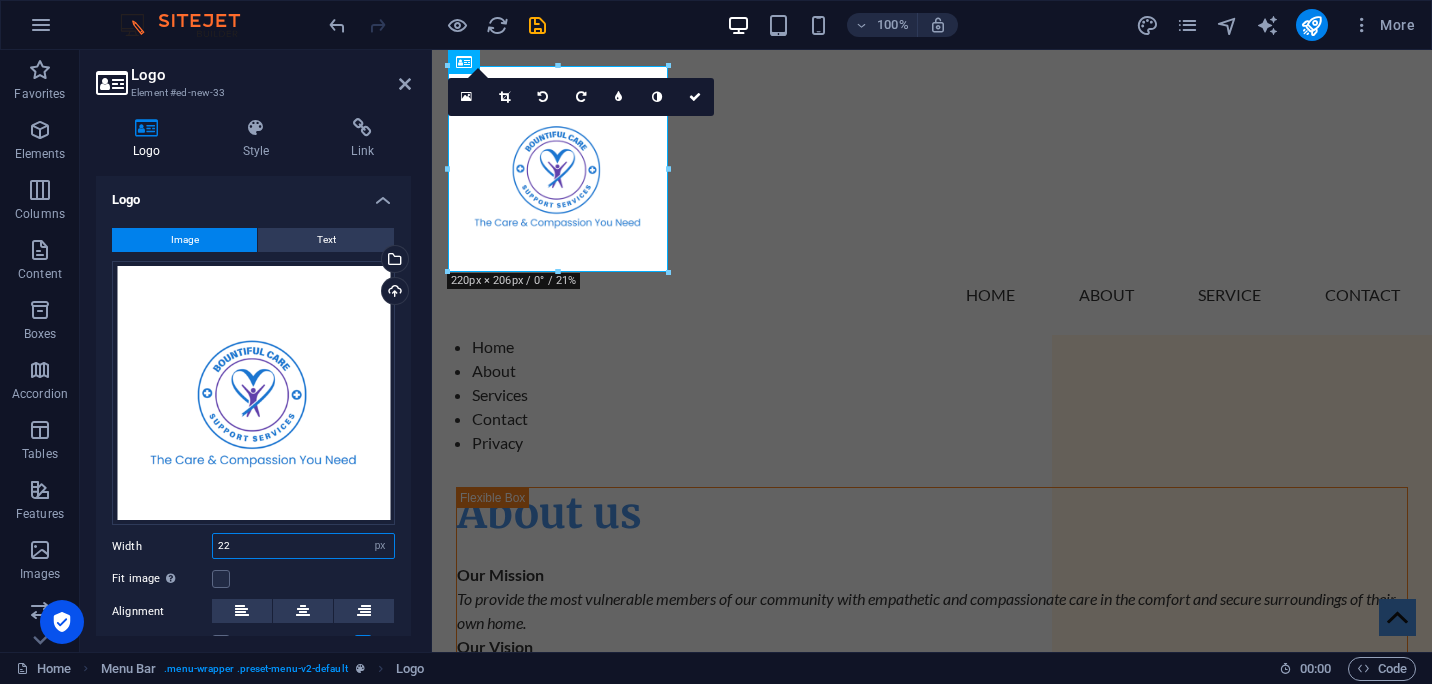 type on "2" 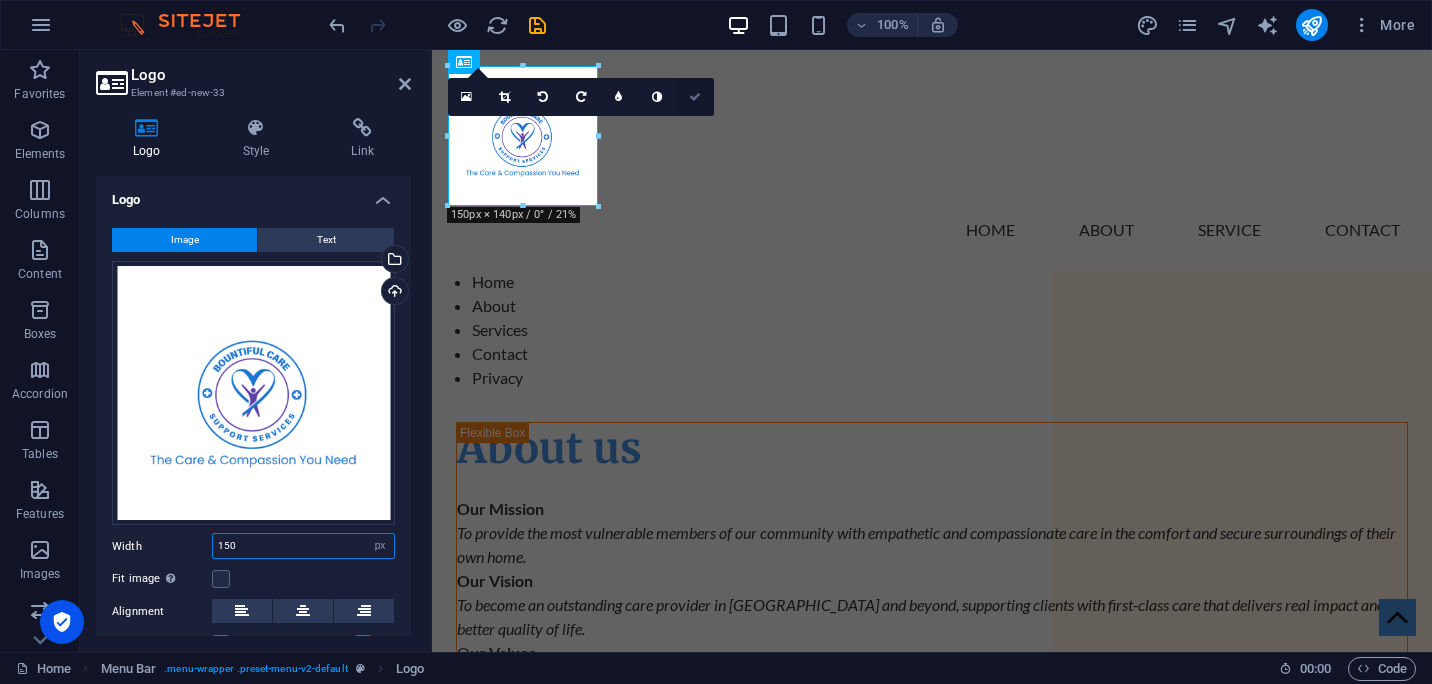 type on "150" 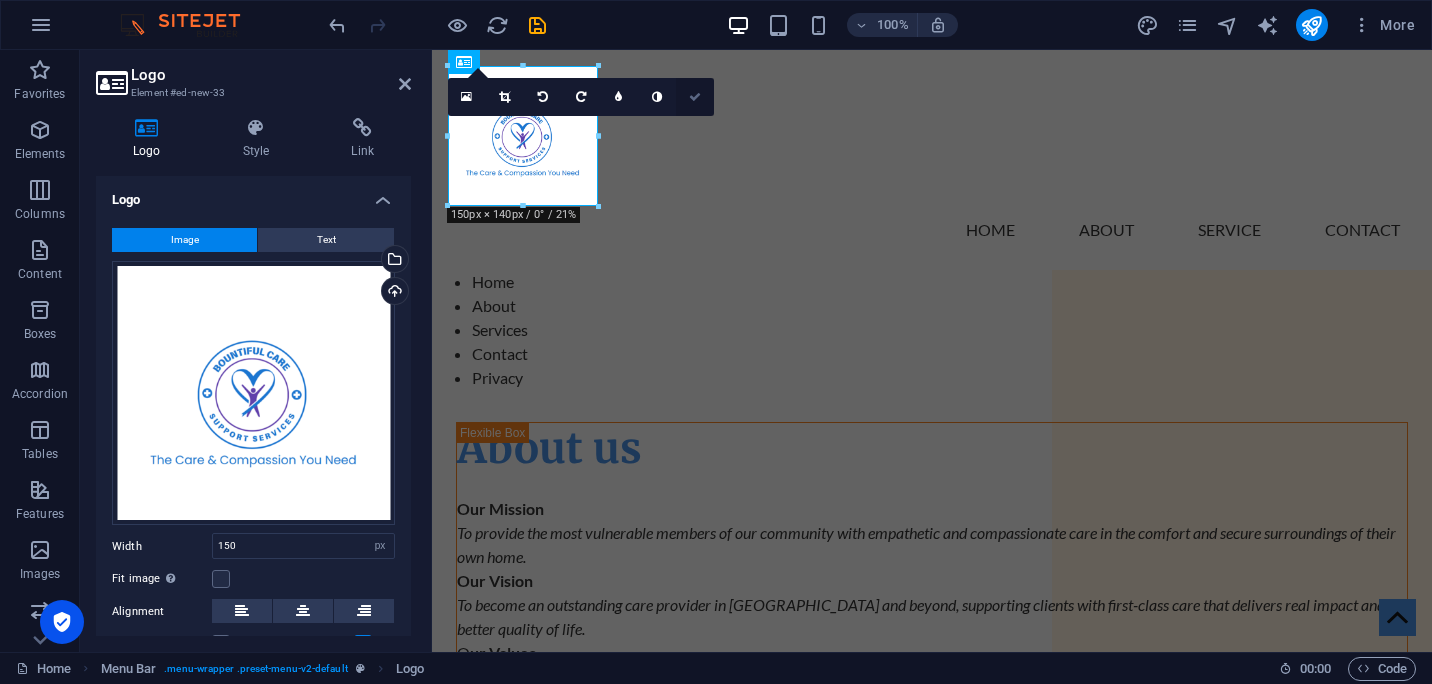 click at bounding box center (695, 97) 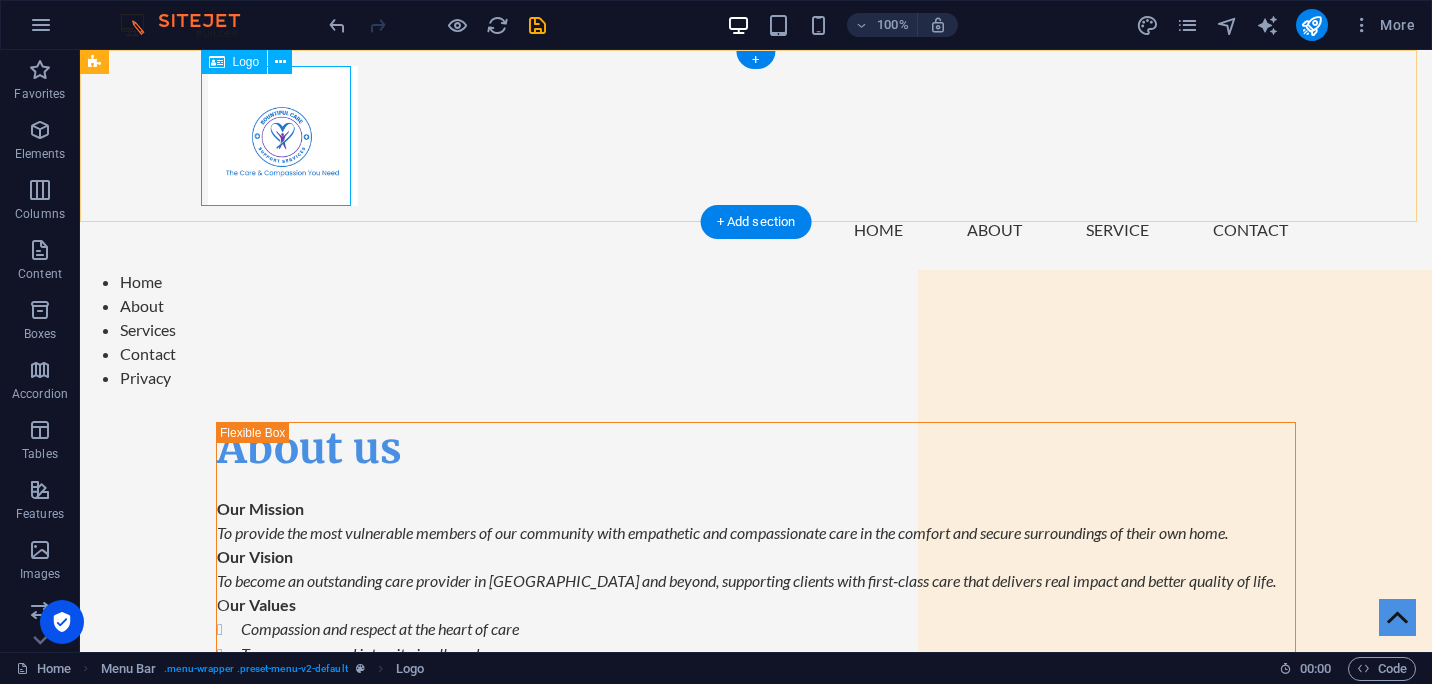 click at bounding box center (756, 136) 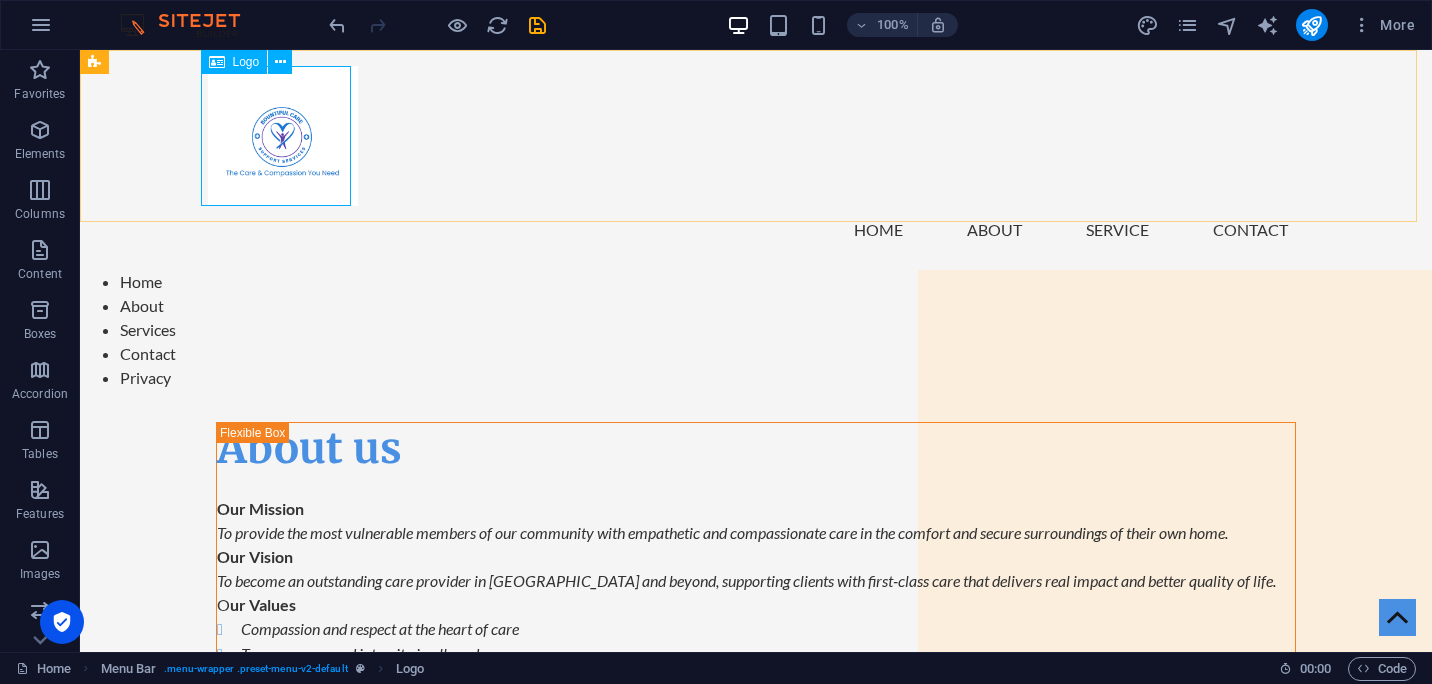 click on "Logo" at bounding box center (246, 62) 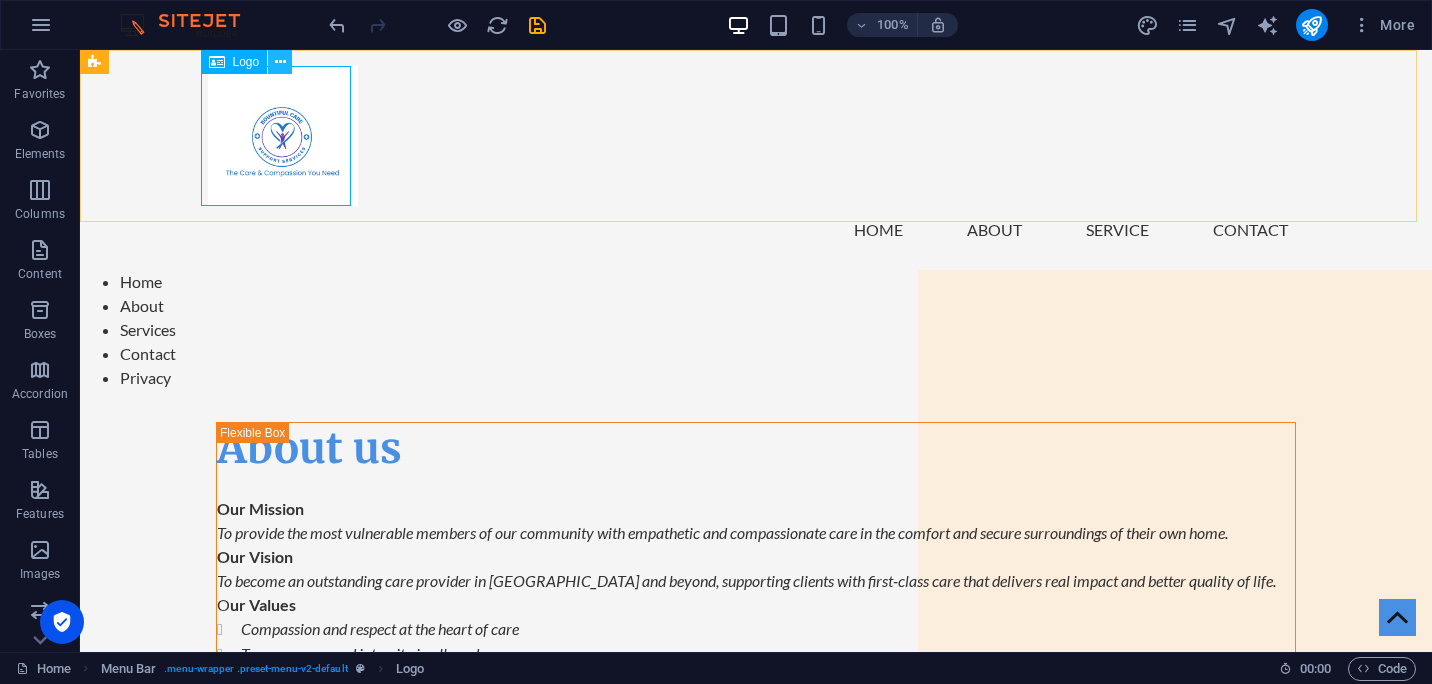 click at bounding box center [280, 62] 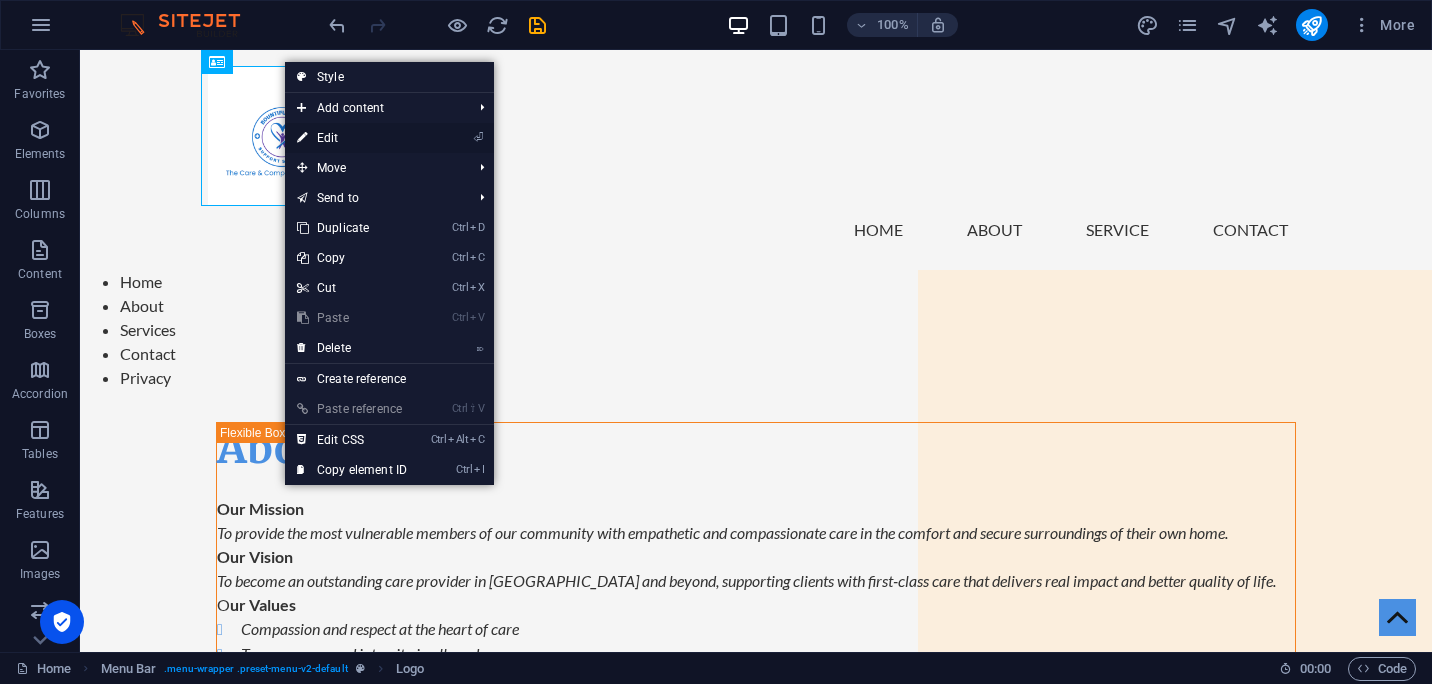click on "⏎  Edit" at bounding box center (352, 138) 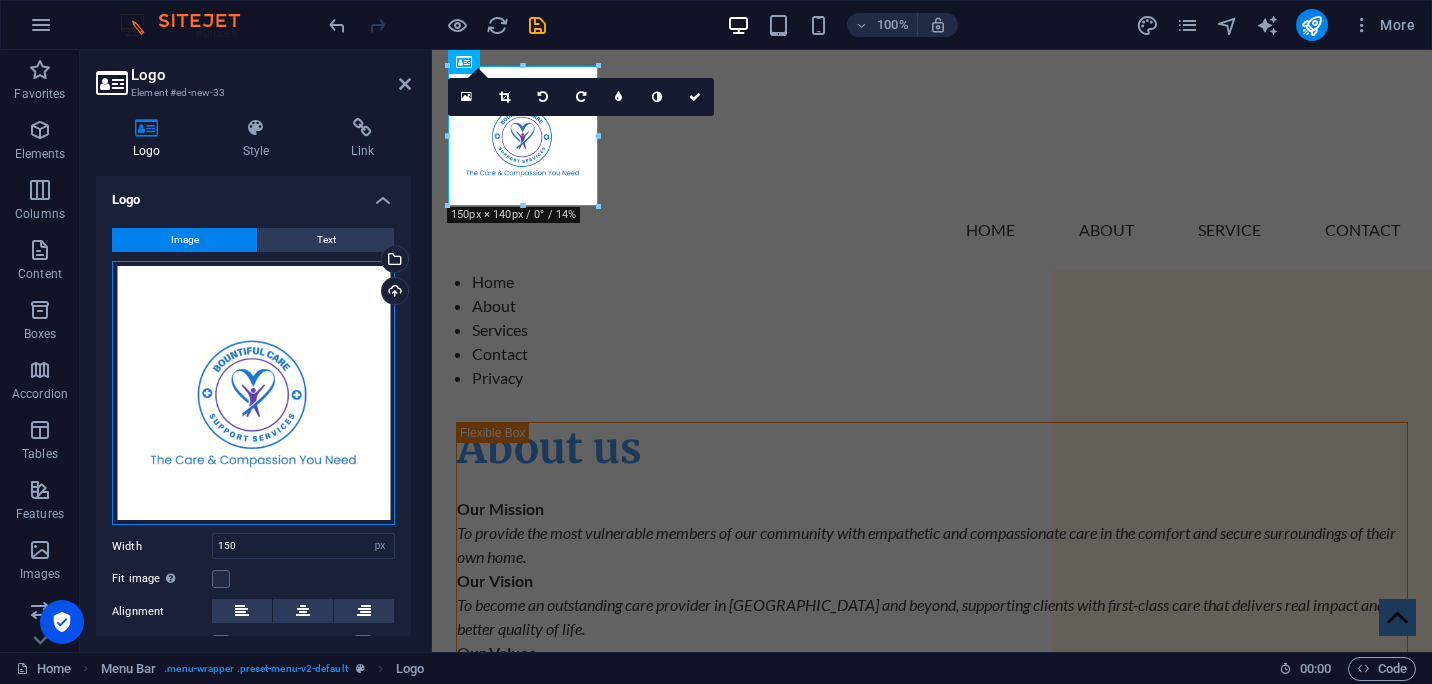 click on "Drag files here, click to choose files or select files from Files or our free stock photos & videos" at bounding box center (253, 393) 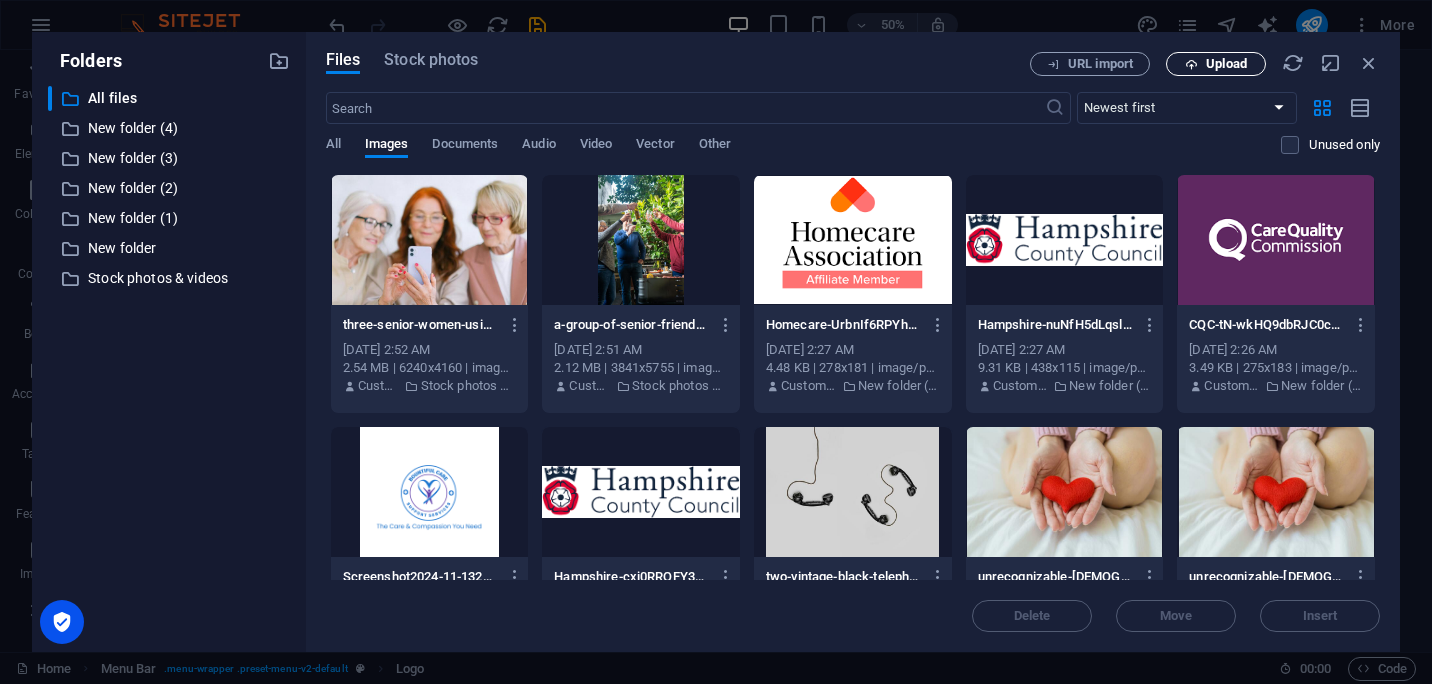 click on "Upload" at bounding box center [1226, 64] 